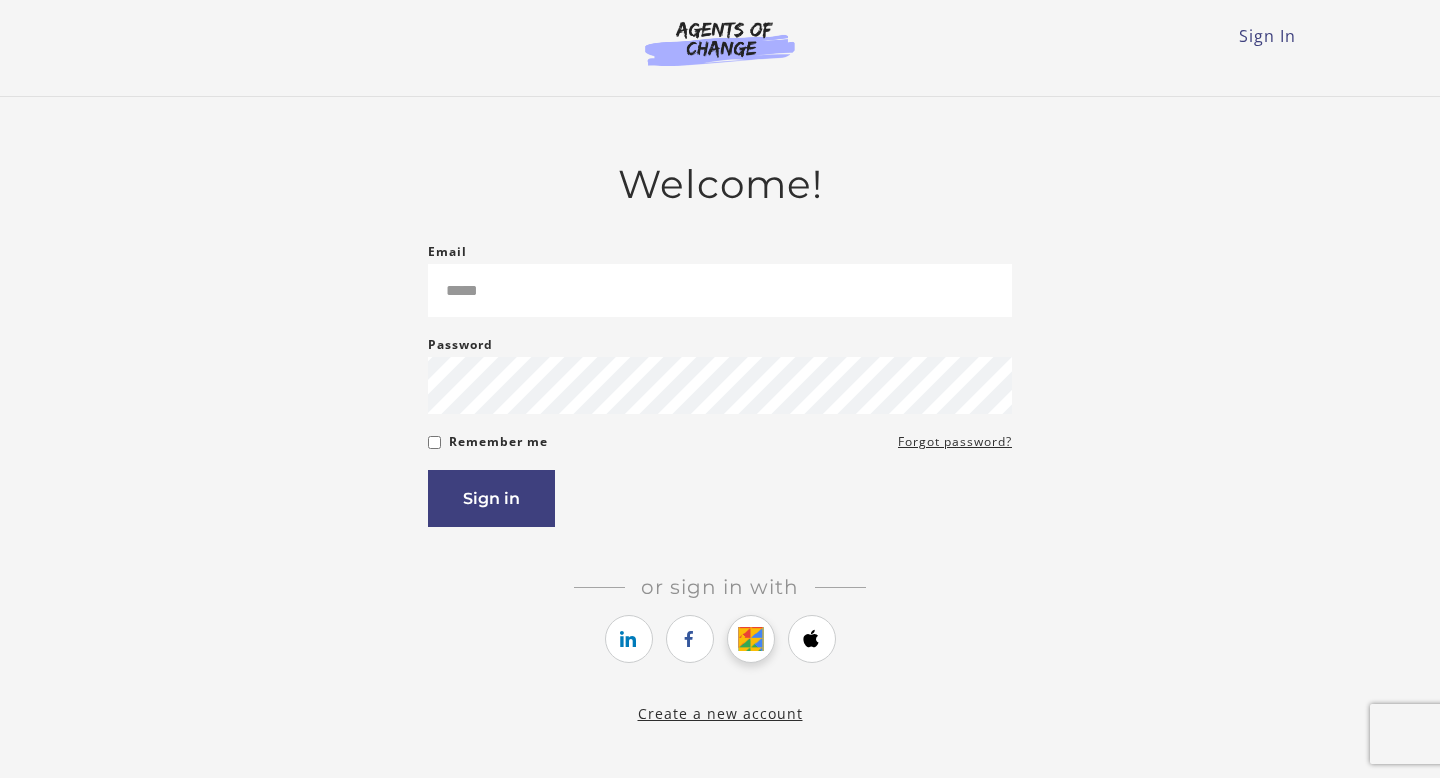 scroll, scrollTop: 0, scrollLeft: 0, axis: both 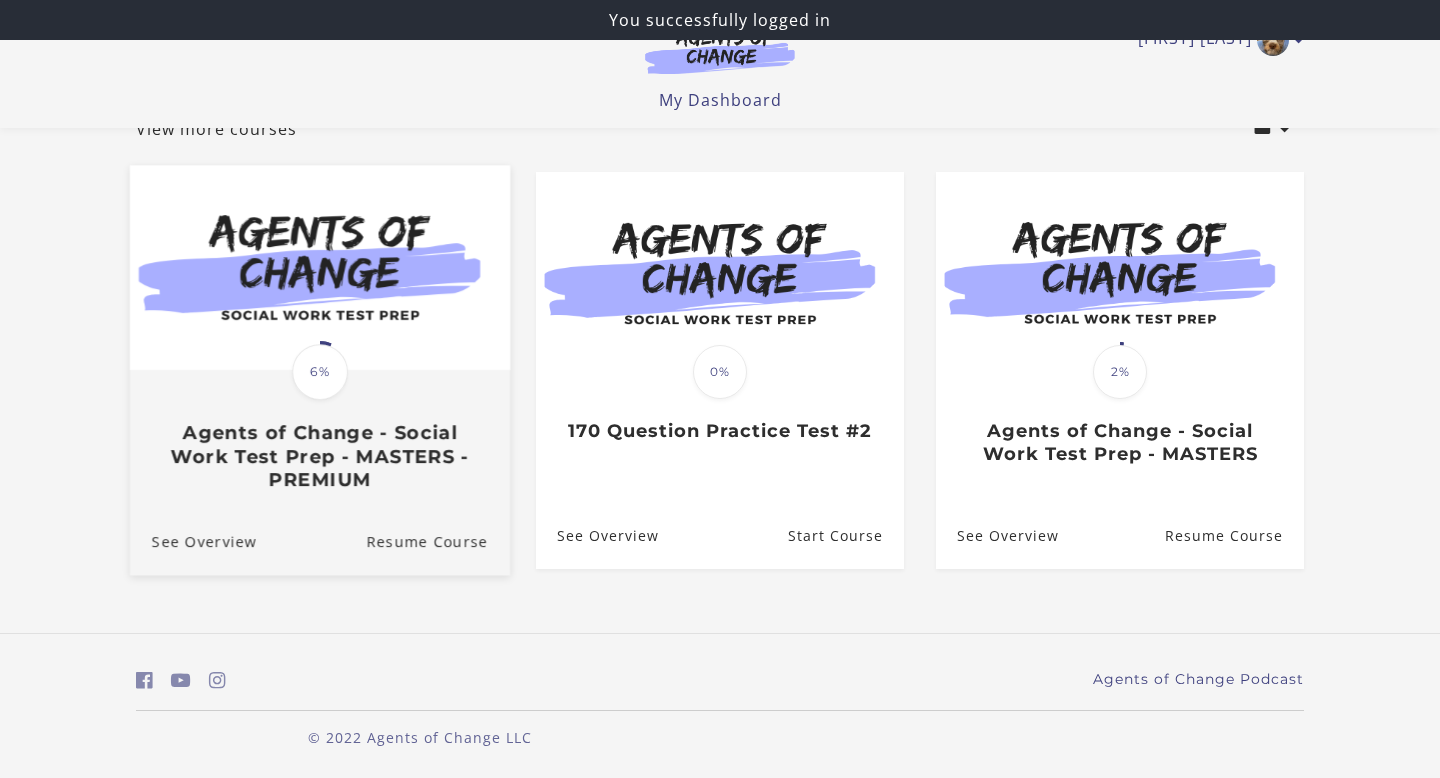 click on "Agents of Change - Social Work Test Prep - MASTERS - PREMIUM" at bounding box center [320, 457] 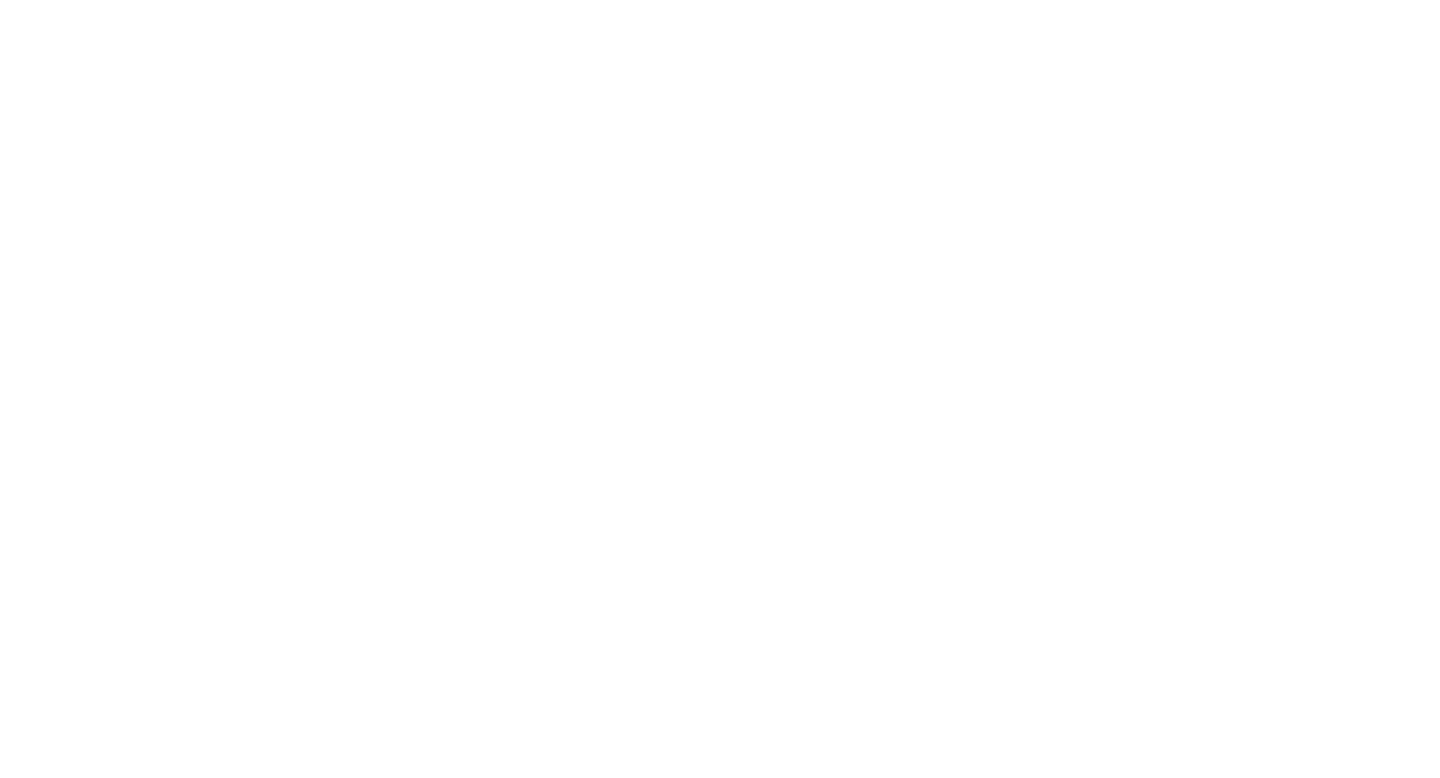 scroll, scrollTop: 0, scrollLeft: 0, axis: both 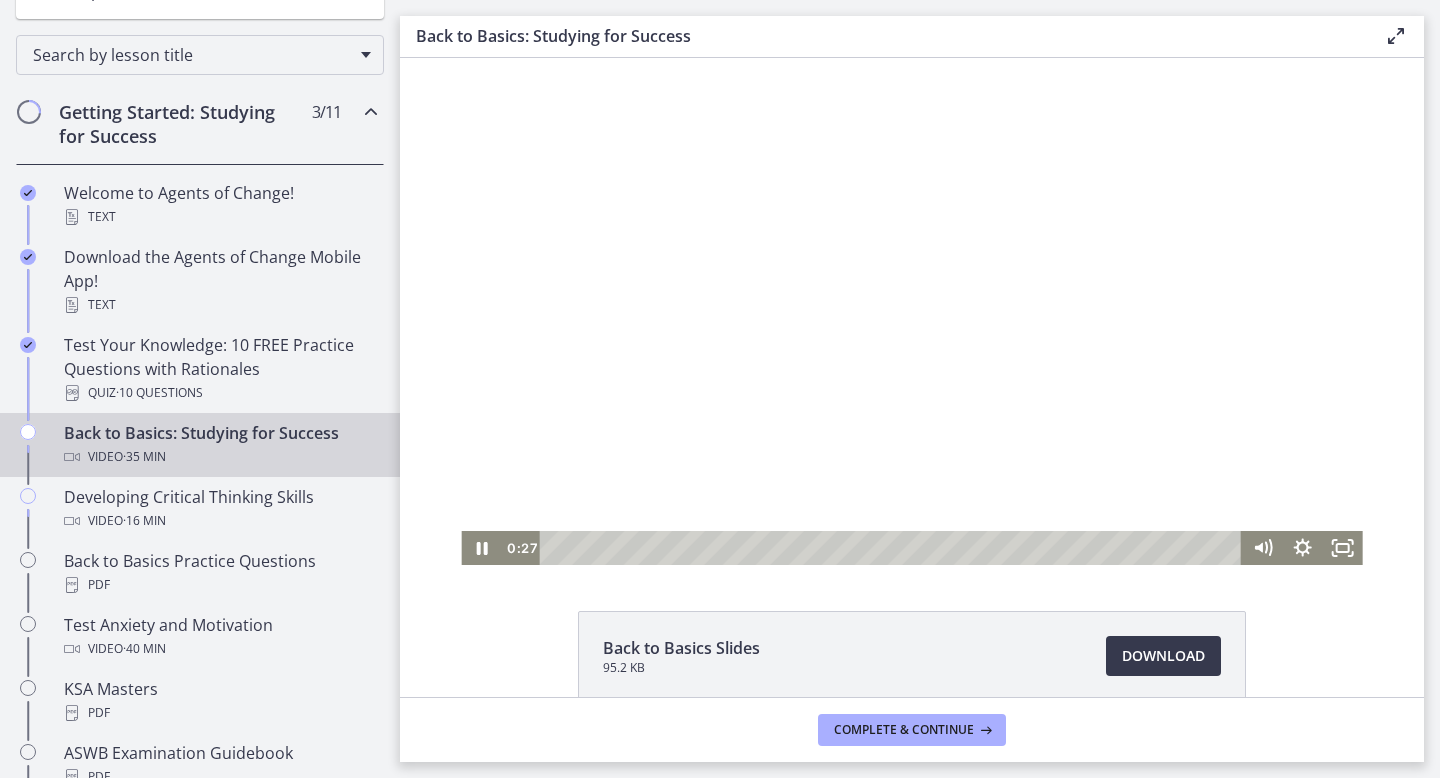 click at bounding box center [911, 311] 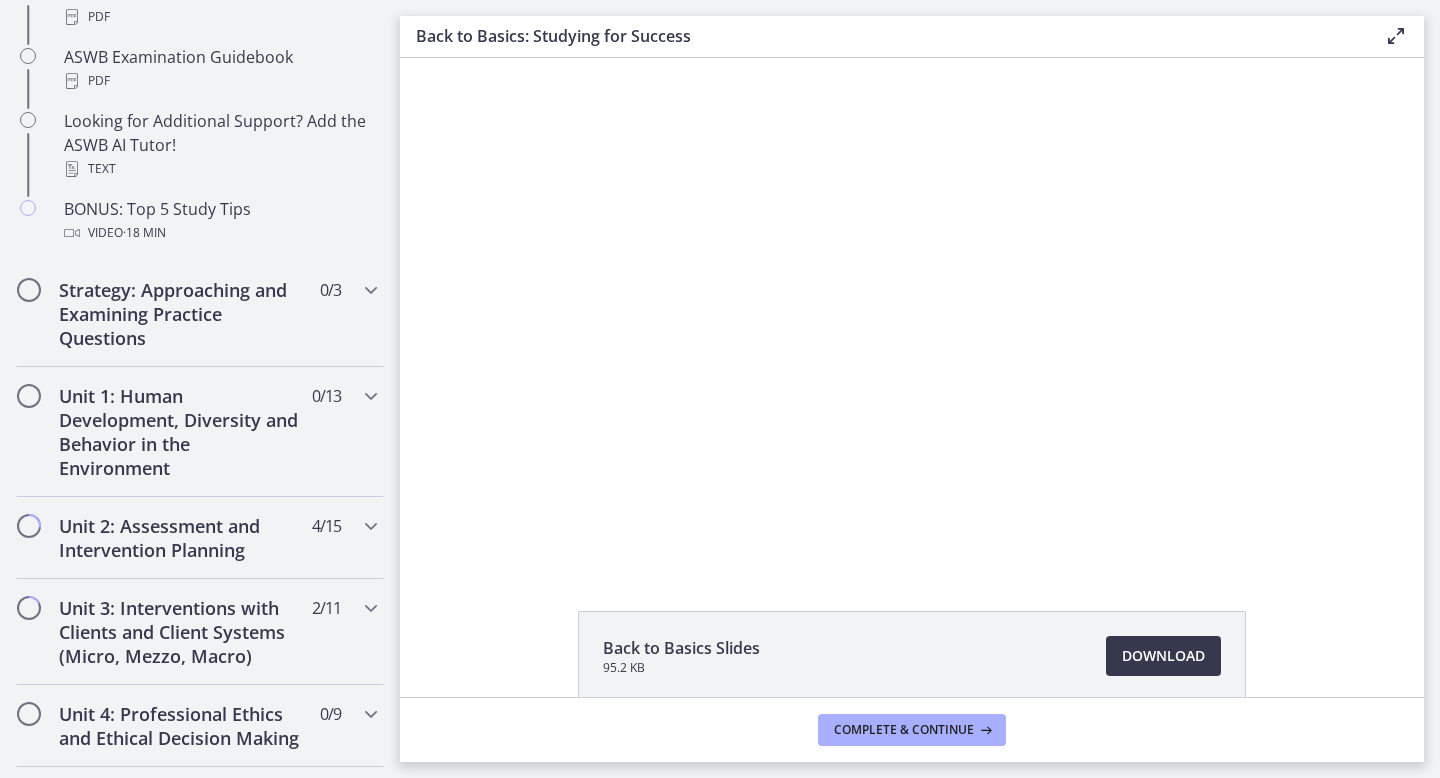 scroll, scrollTop: 998, scrollLeft: 0, axis: vertical 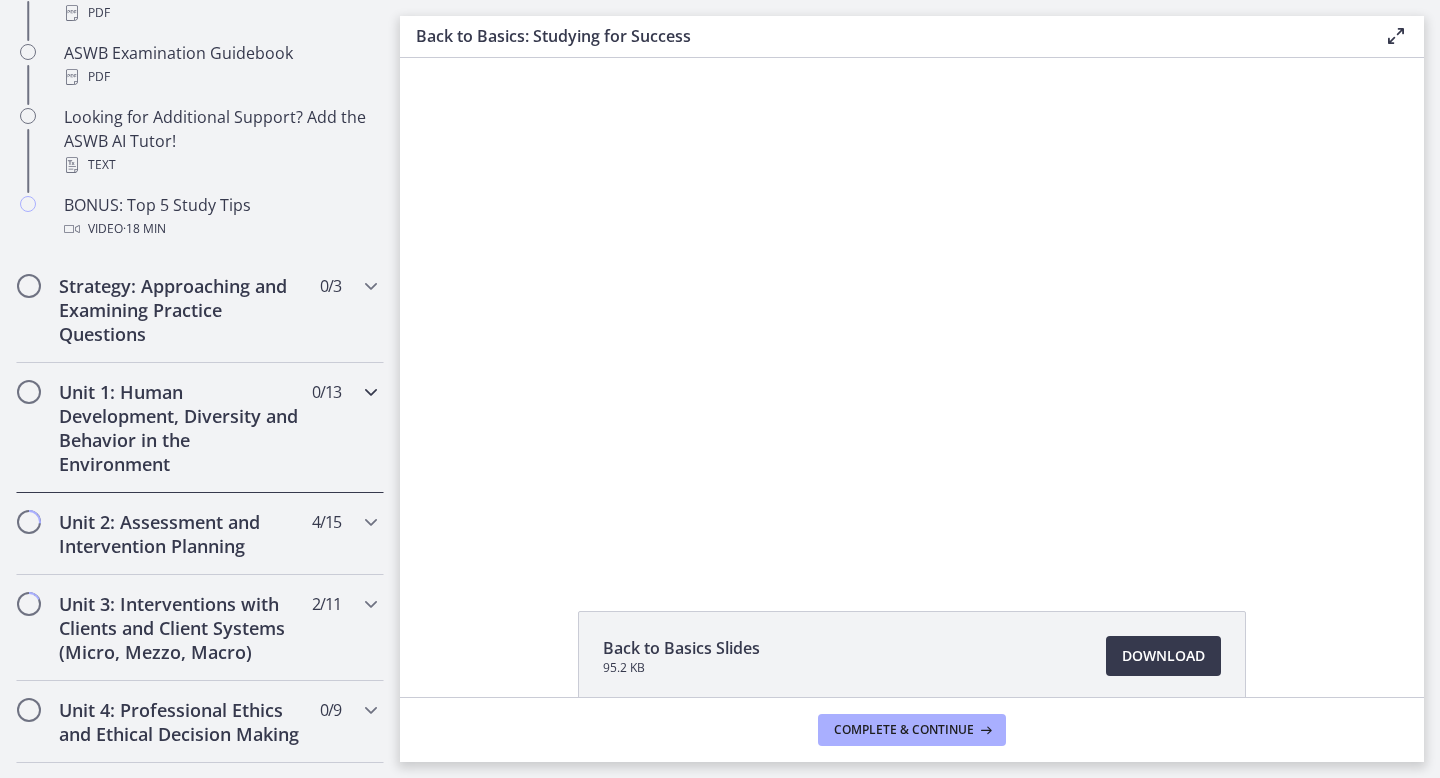 click on "Unit 1: Human Development, Diversity and Behavior in the Environment
0  /  13
Completed" at bounding box center (200, 428) 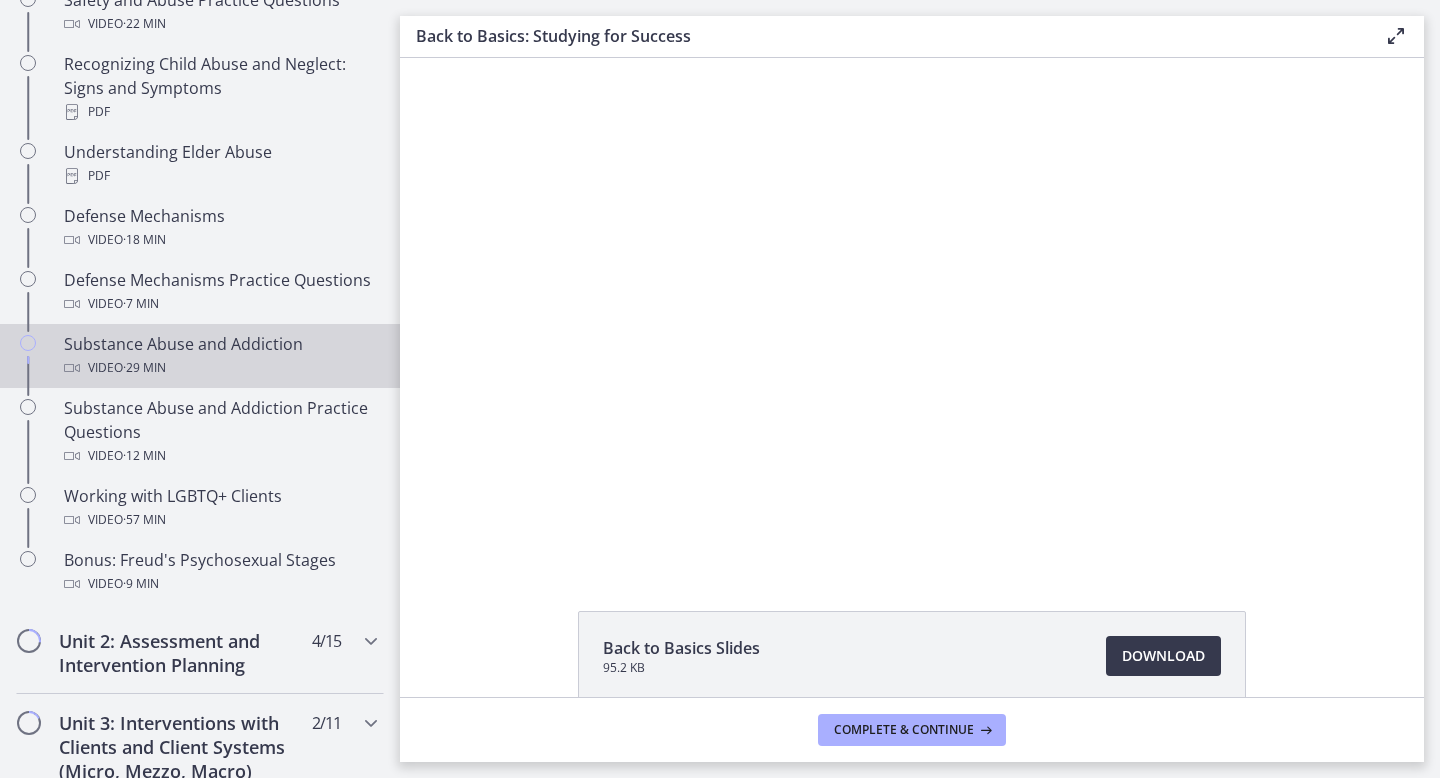 scroll, scrollTop: 1036, scrollLeft: 0, axis: vertical 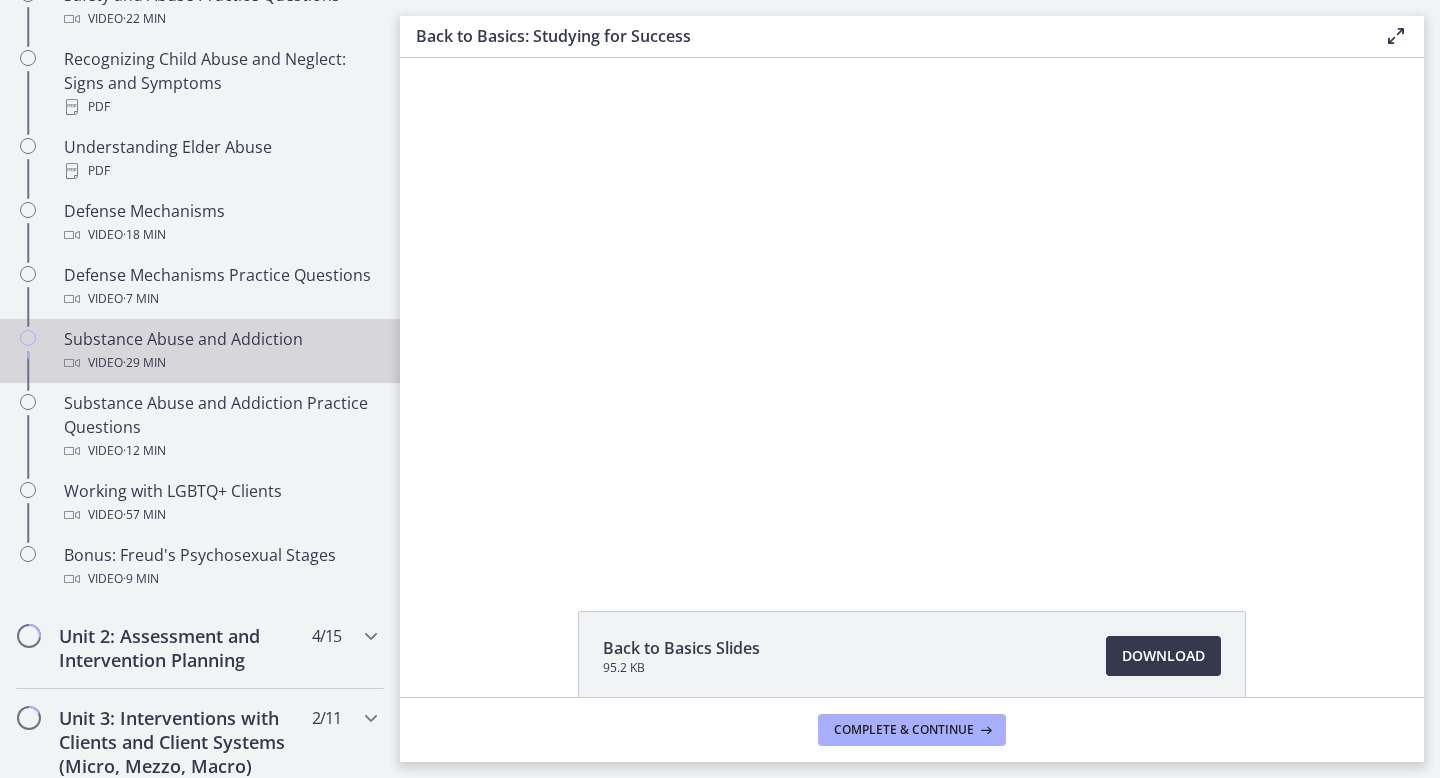 click on "Video
·  29 min" at bounding box center (220, 363) 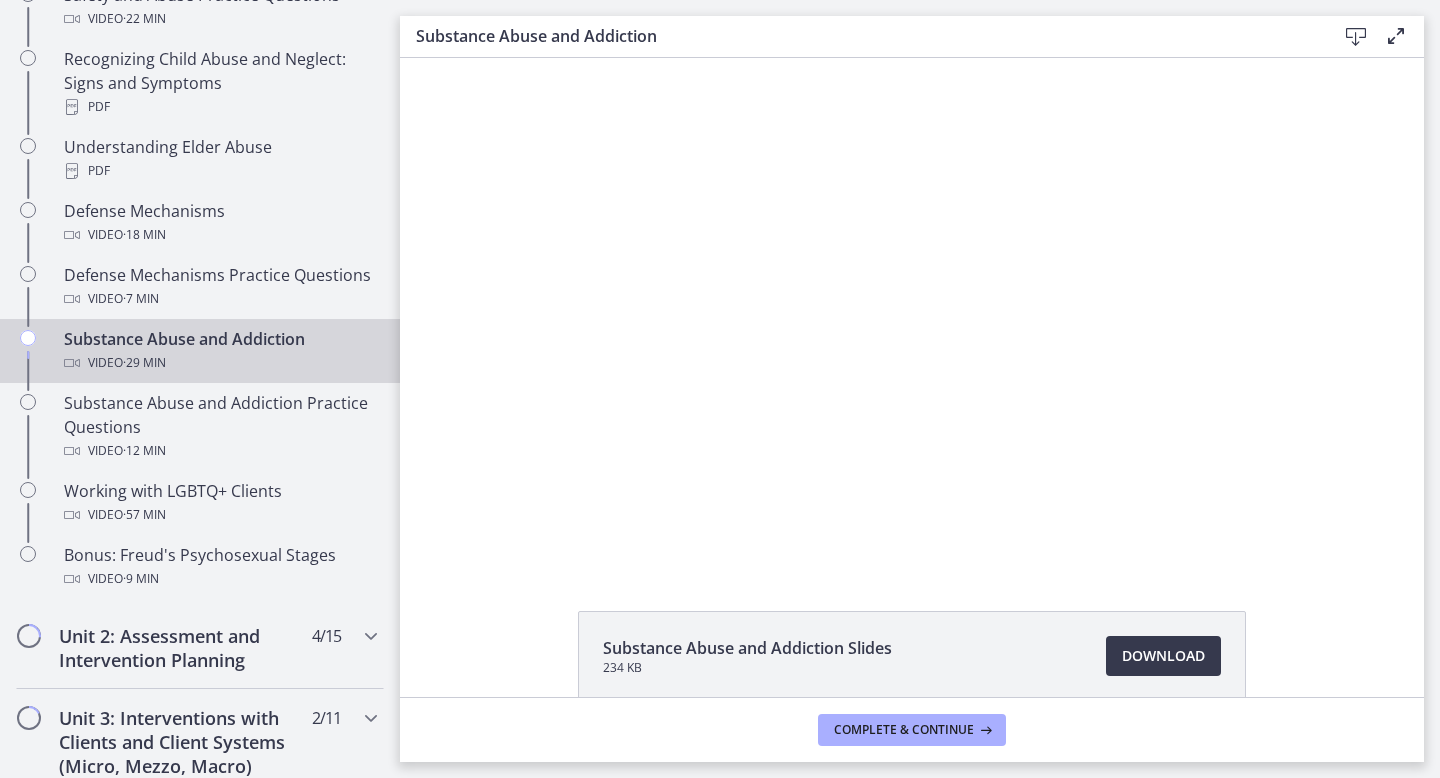 scroll, scrollTop: 0, scrollLeft: 0, axis: both 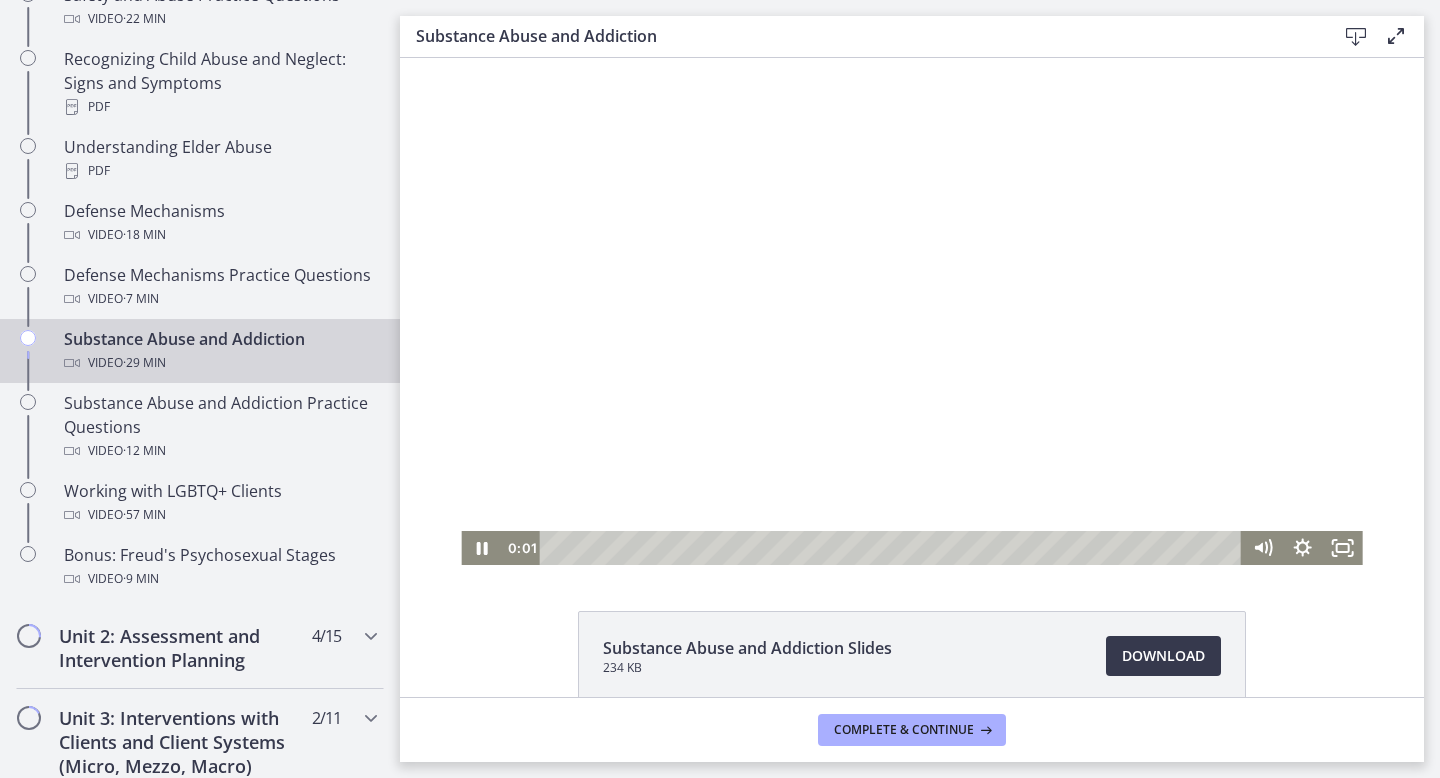 click at bounding box center [911, 311] 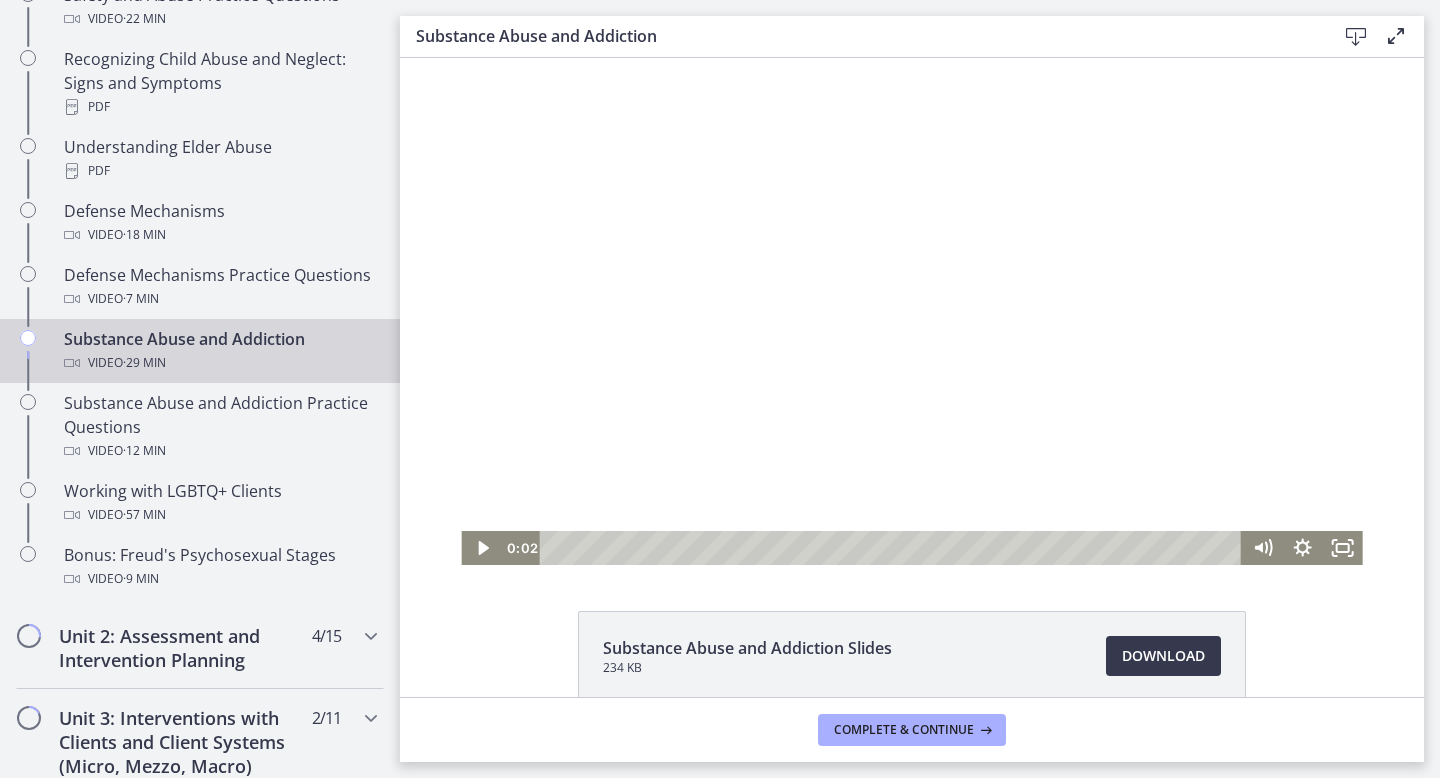 click at bounding box center (911, 311) 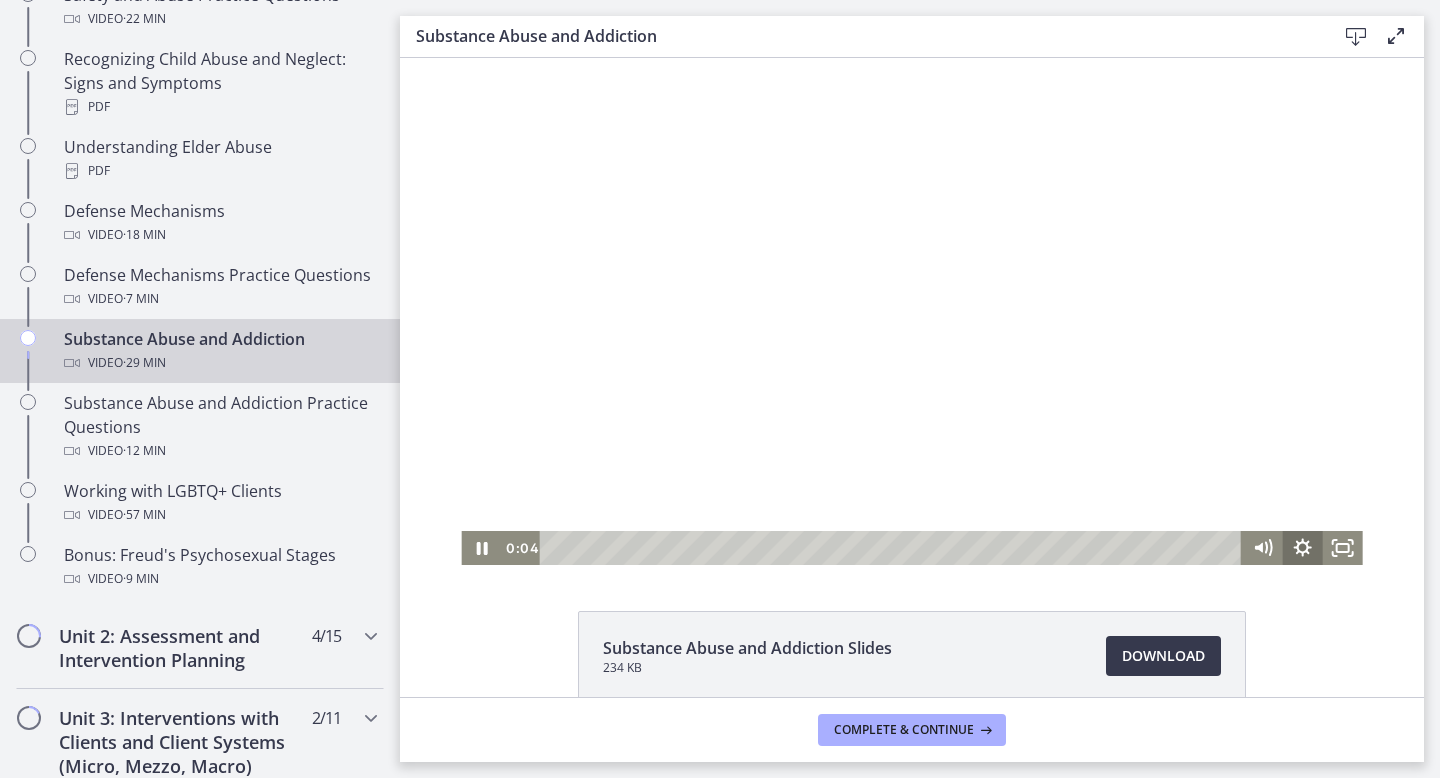 click 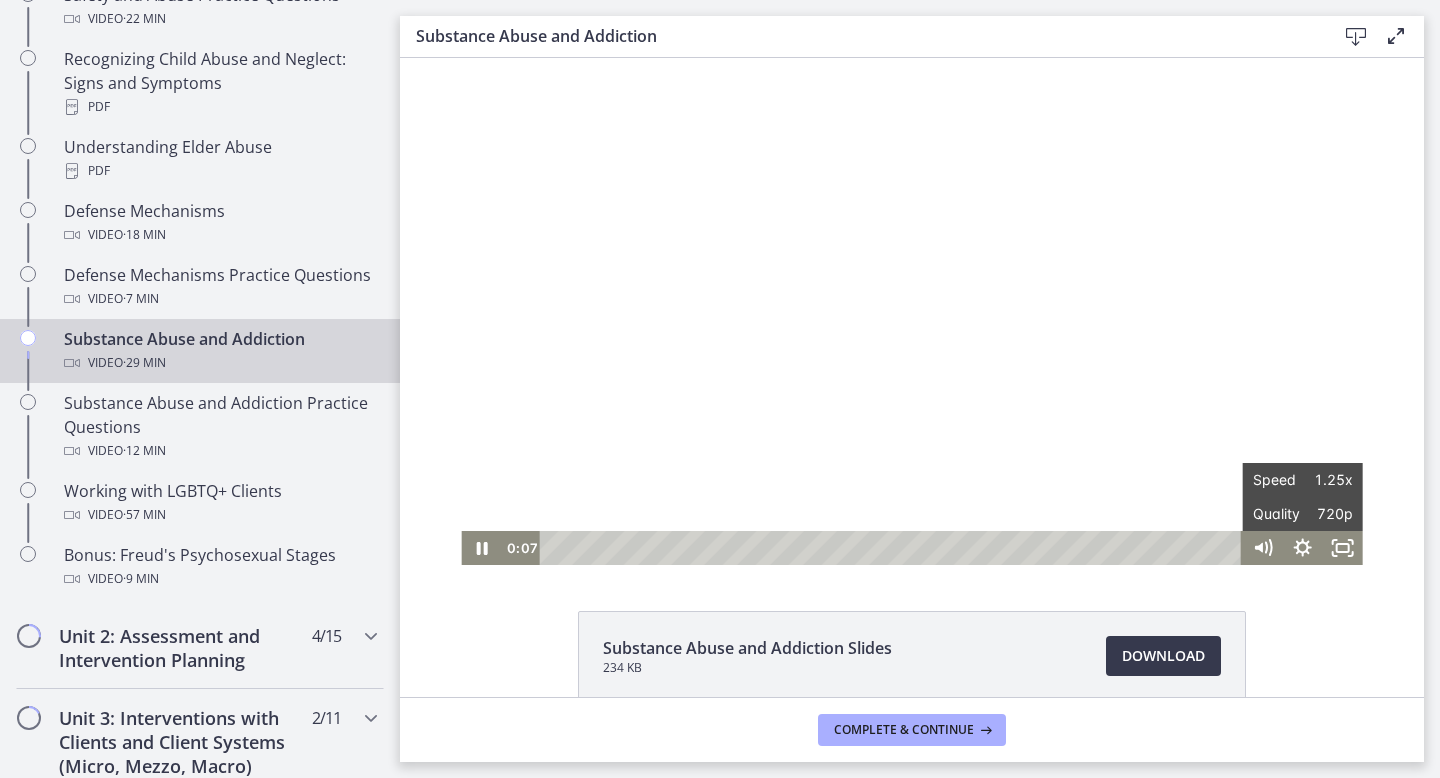 click on "Click for sound
@keyframes VOLUME_SMALL_WAVE_FLASH {
0% { opacity: 0; }
33% { opacity: 1; }
66% { opacity: 1; }
100% { opacity: 0; }
}
@keyframes VOLUME_LARGE_WAVE_FLASH {
0% { opacity: 0; }
33% { opacity: 1; }
66% { opacity: 1; }
100% { opacity: 0; }
}
.volume__small-wave {
animation: VOLUME_SMALL_WAVE_FLASH 2s infinite;
opacity: 0;
}
.volume__large-wave {
animation: VOLUME_LARGE_WAVE_FLASH 2s infinite .3s;
opacity: 0;
}
0:07 Speed 1.25x Speed 0.5x 0.75x 1x 1.25x 1.5x 1.75x 2x Quality 720p Quality Auto 224p 360p 540p 720p" at bounding box center (912, 311) 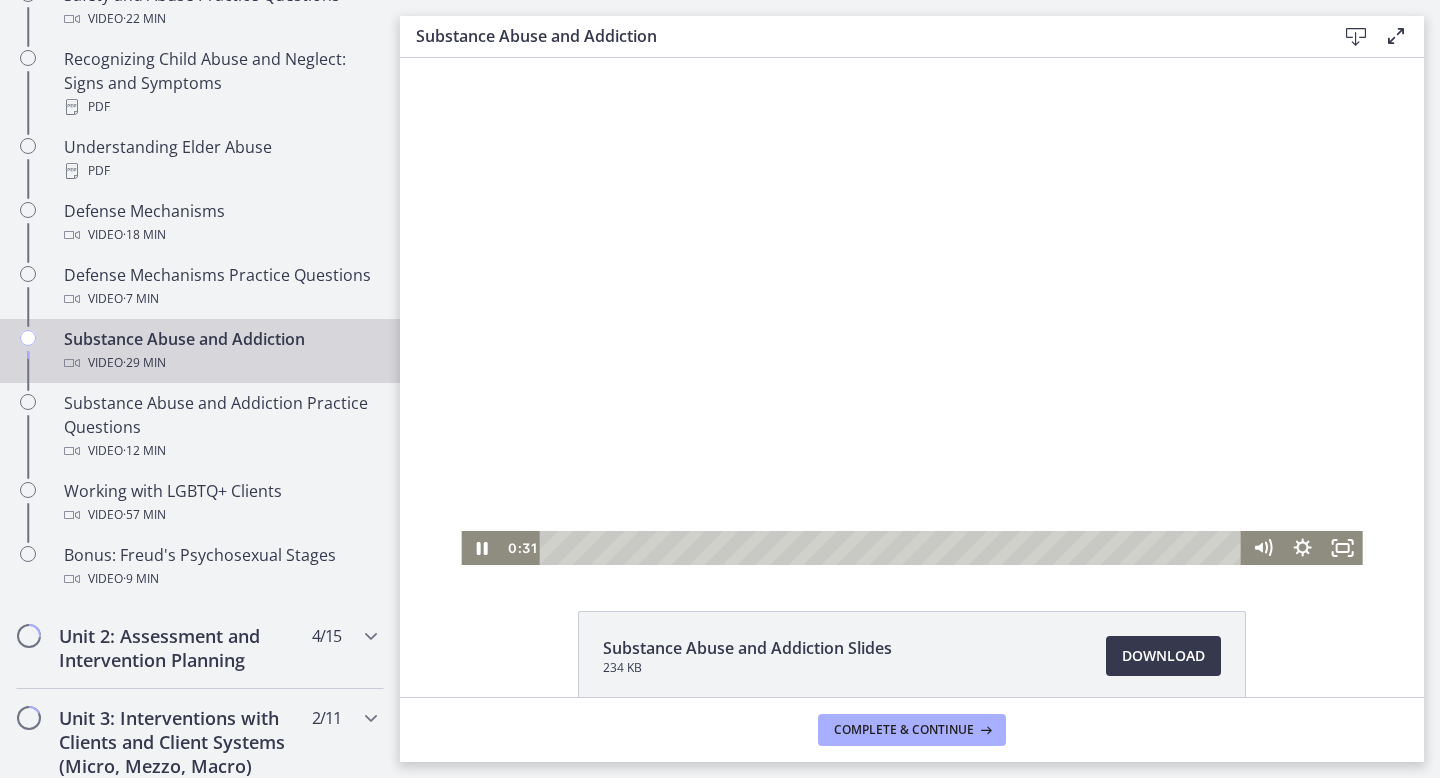 click at bounding box center [911, 311] 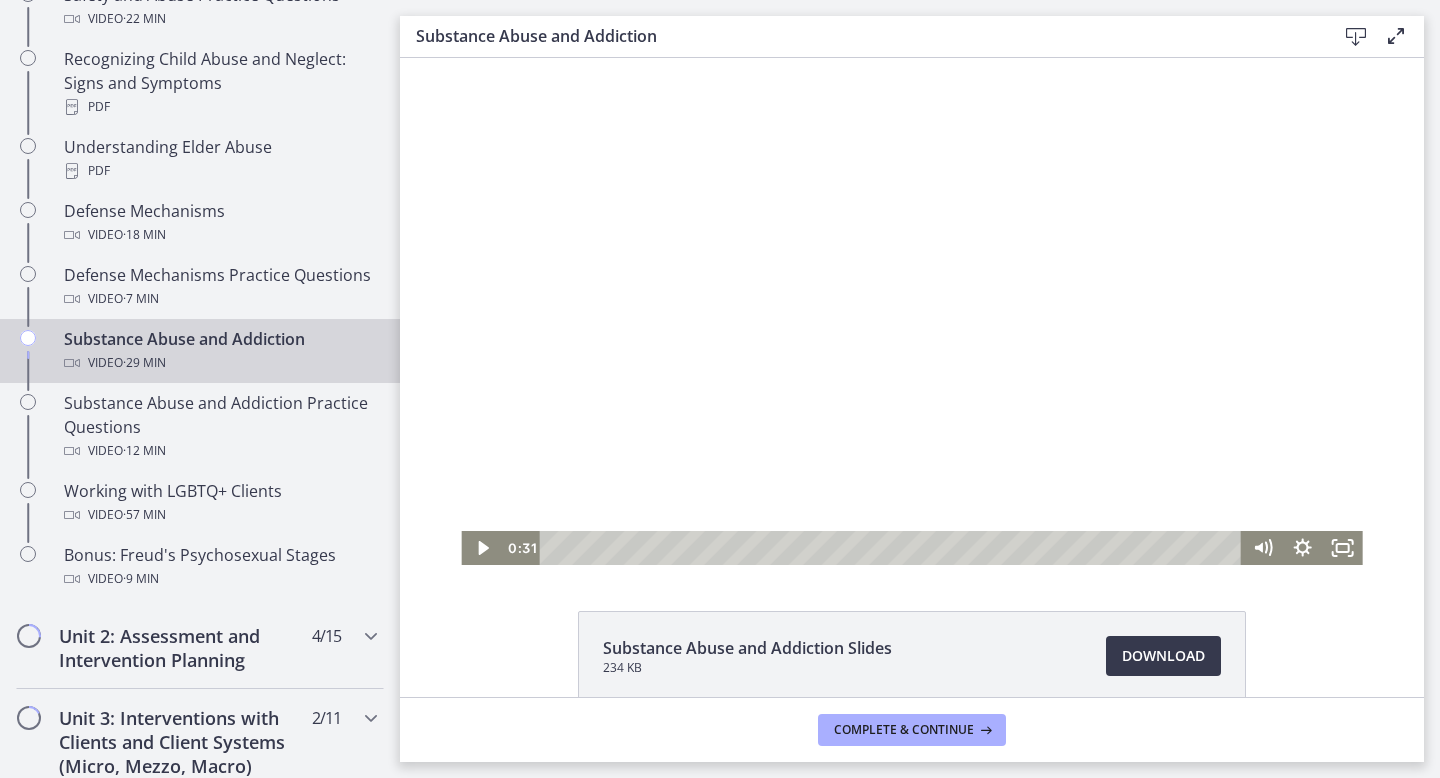 click at bounding box center (911, 311) 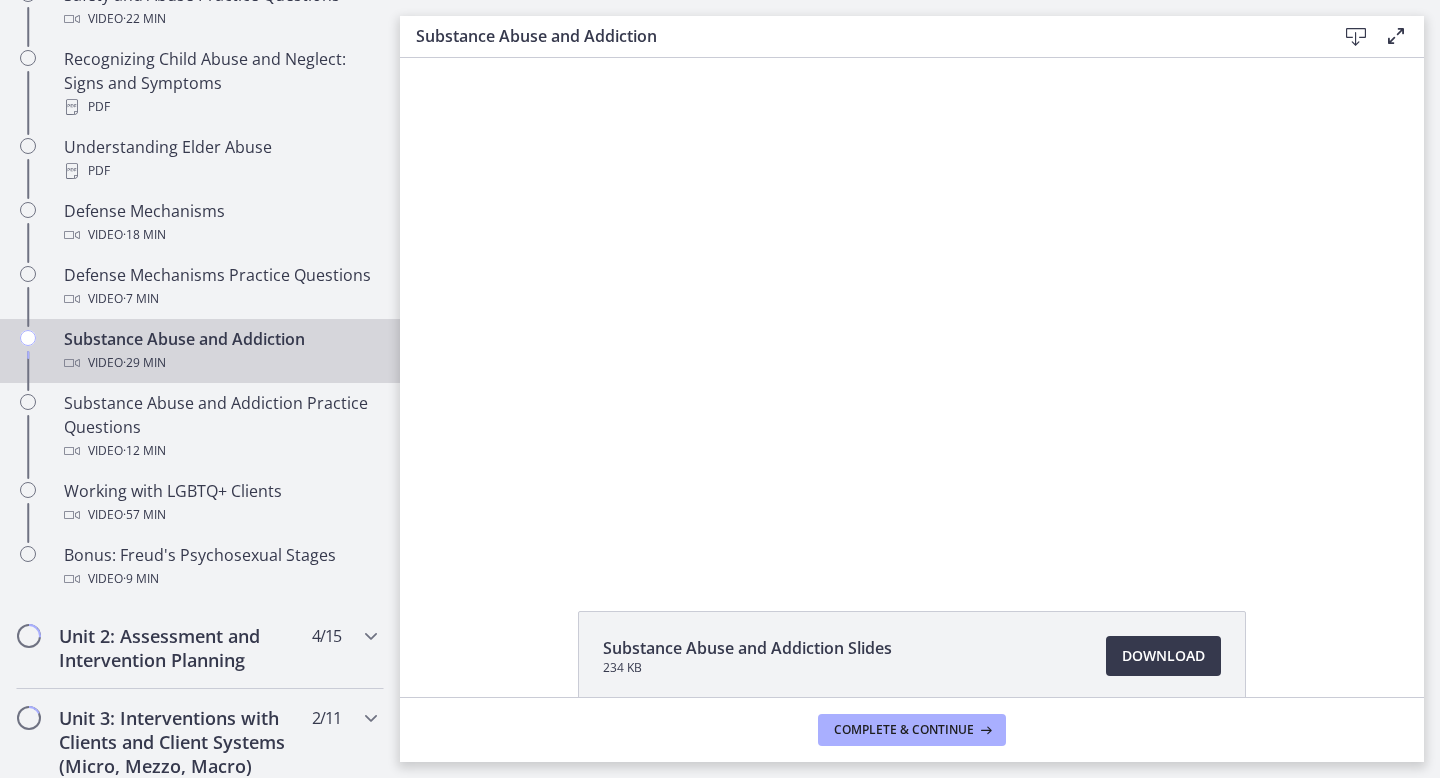 type 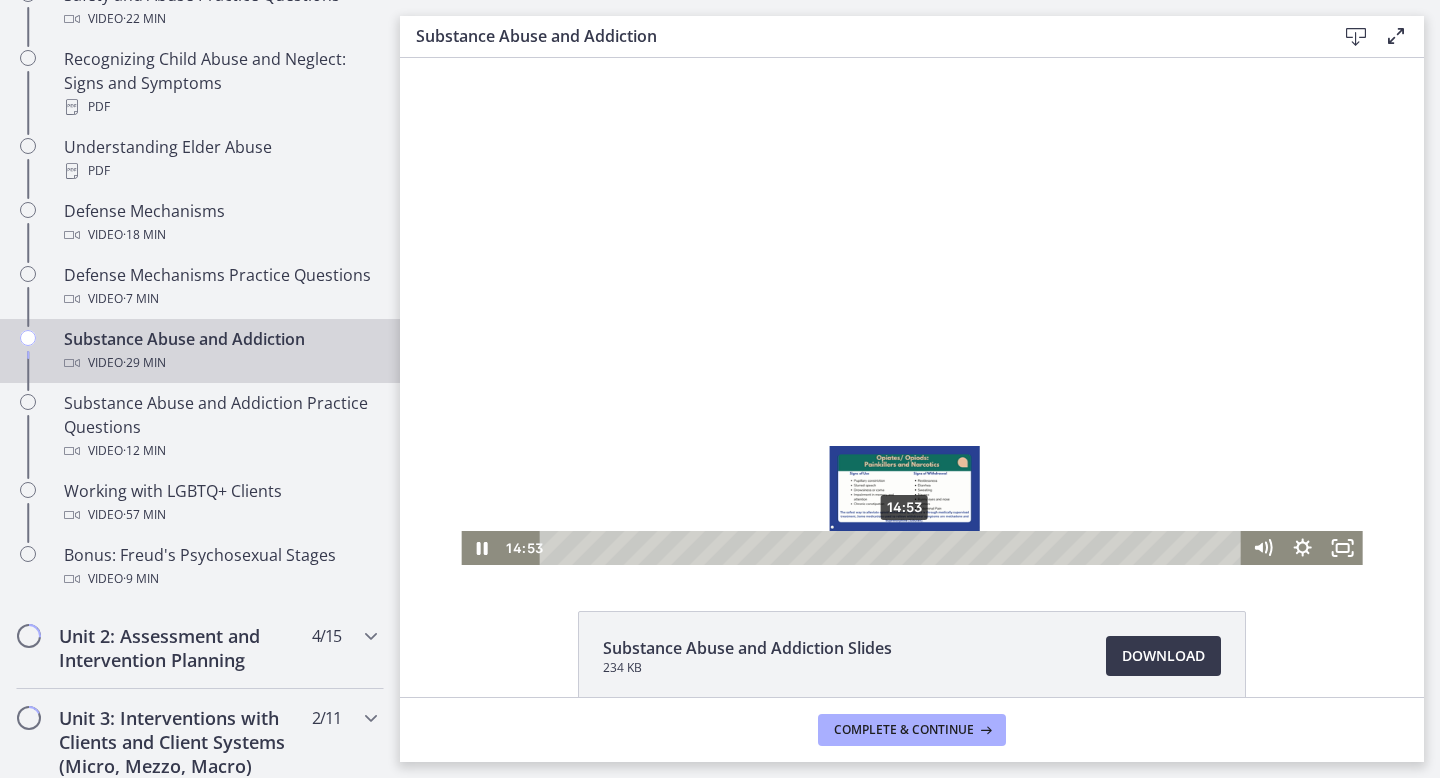 click on "14:53" at bounding box center [894, 548] 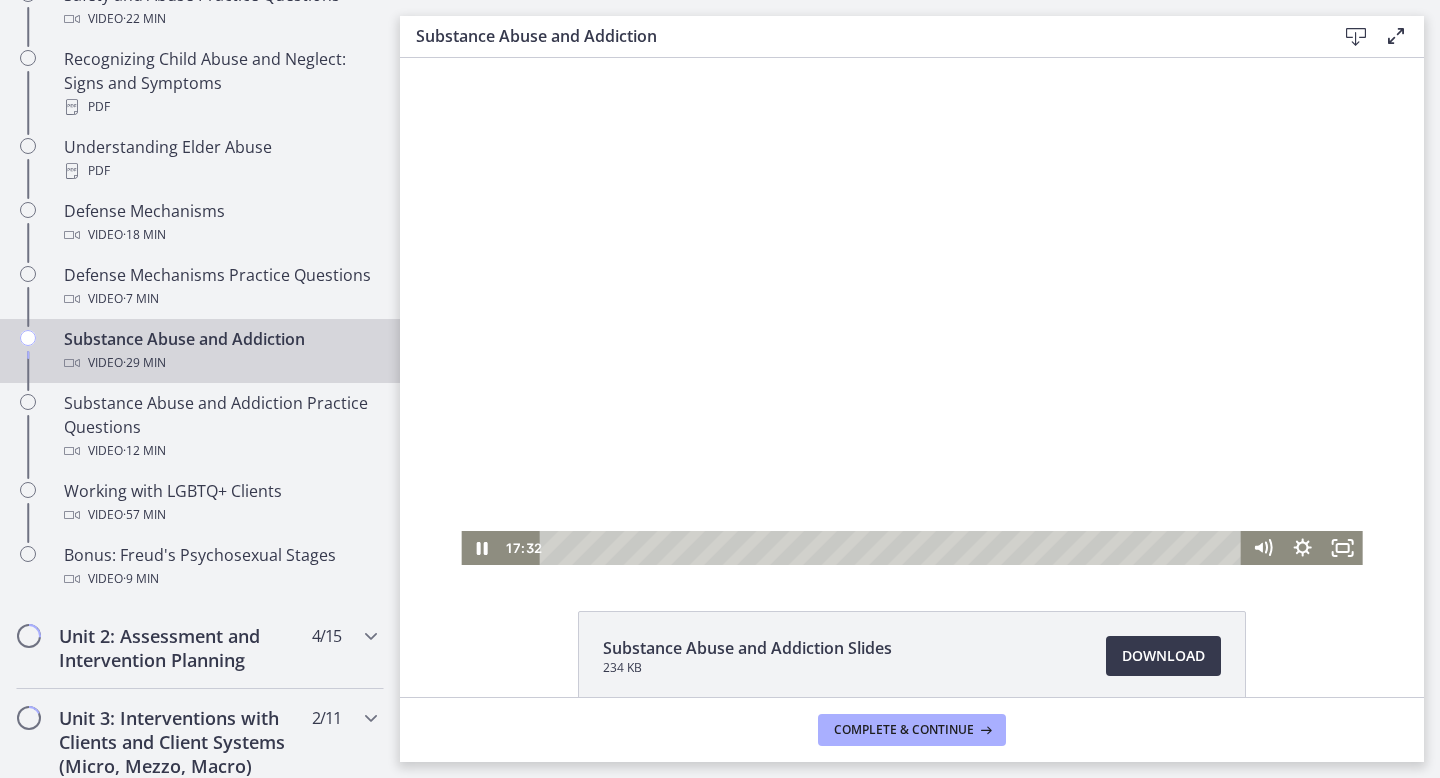 click at bounding box center [911, 311] 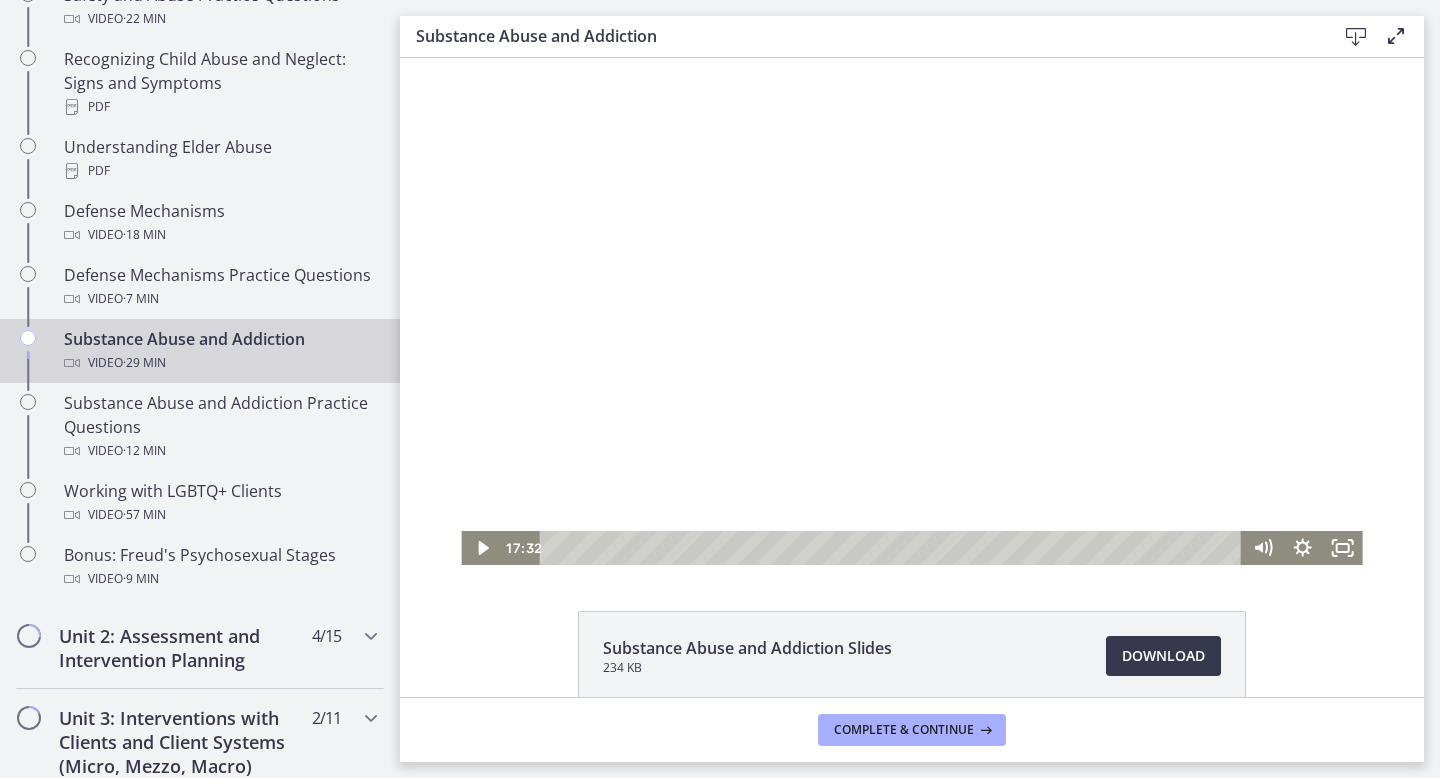 click at bounding box center [461, 58] 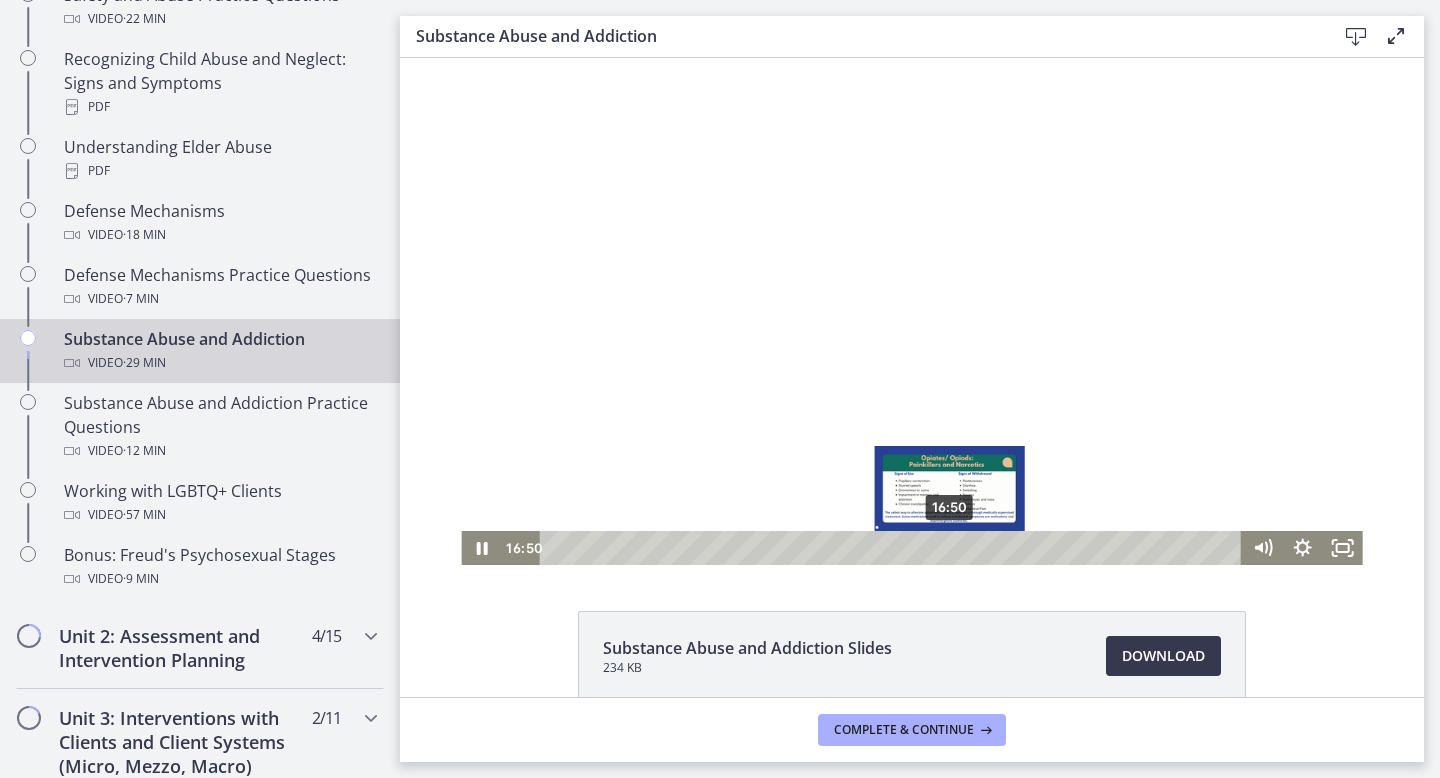click on "16:50" at bounding box center (894, 548) 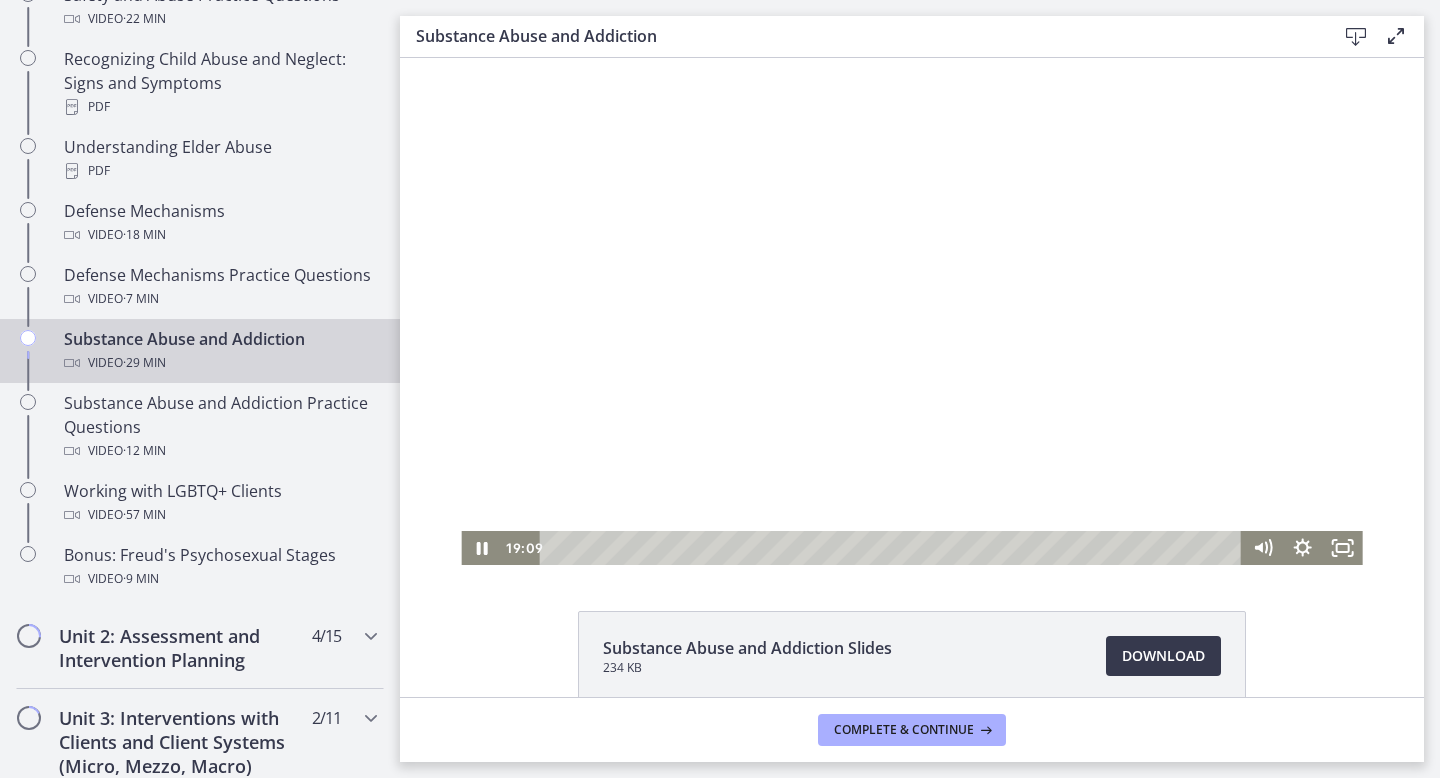 click at bounding box center [911, 311] 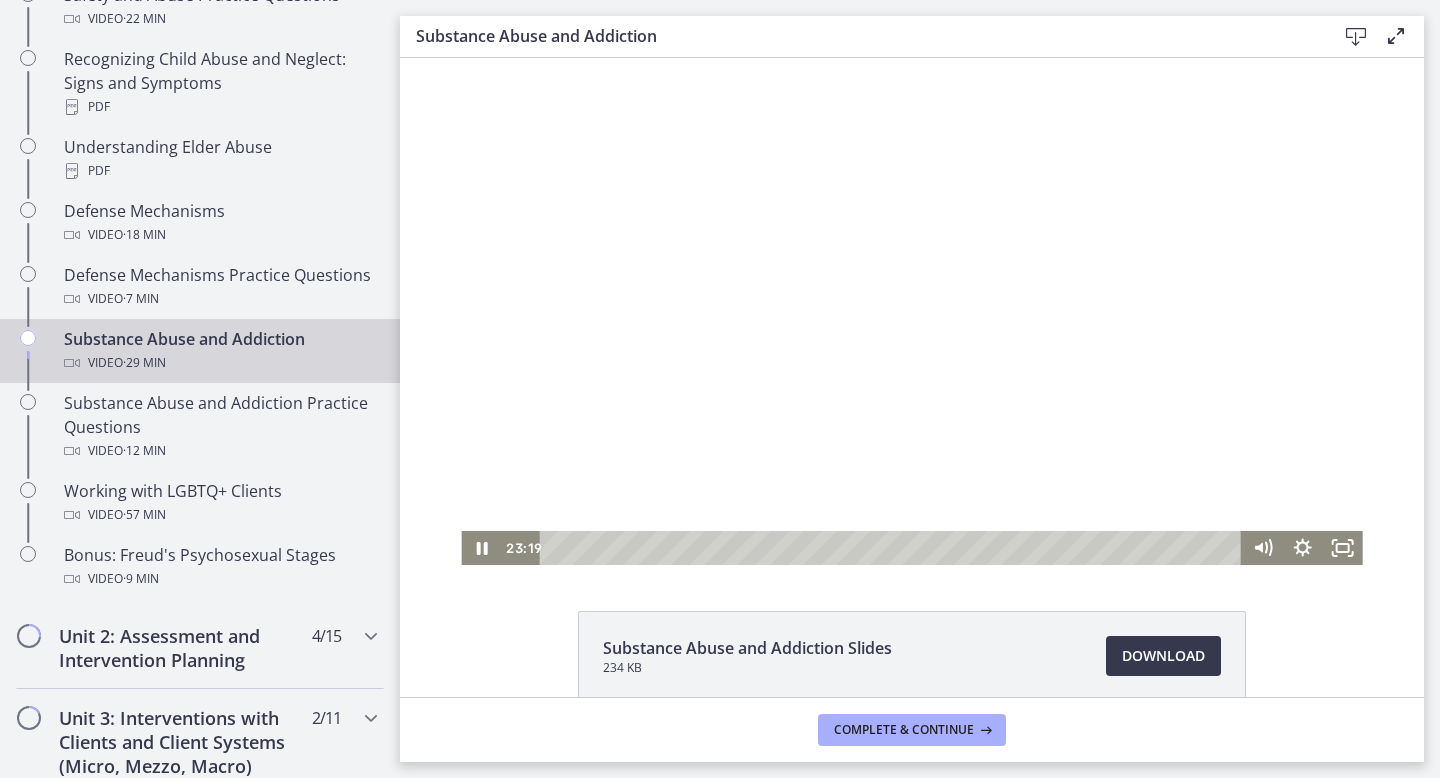 click at bounding box center [461, 58] 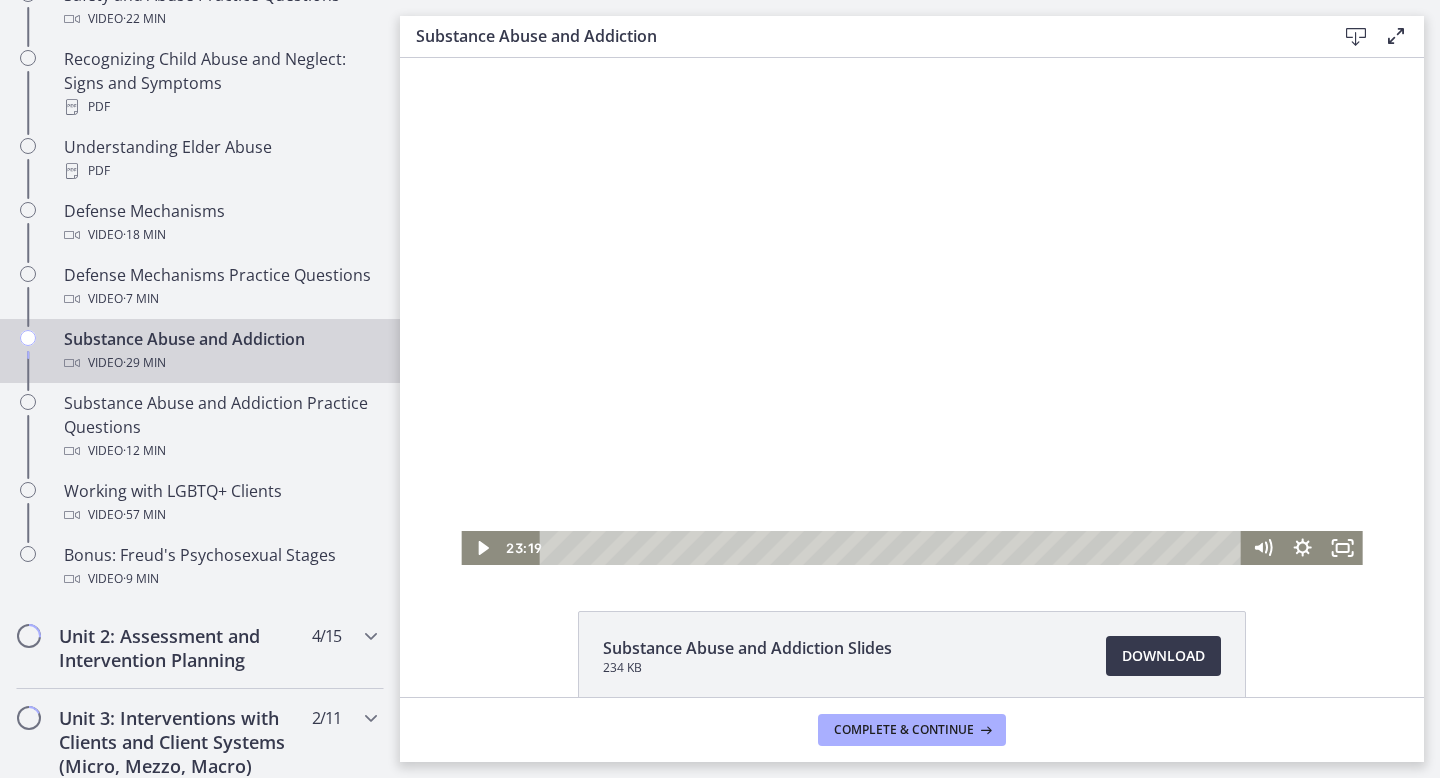 click at bounding box center [461, 58] 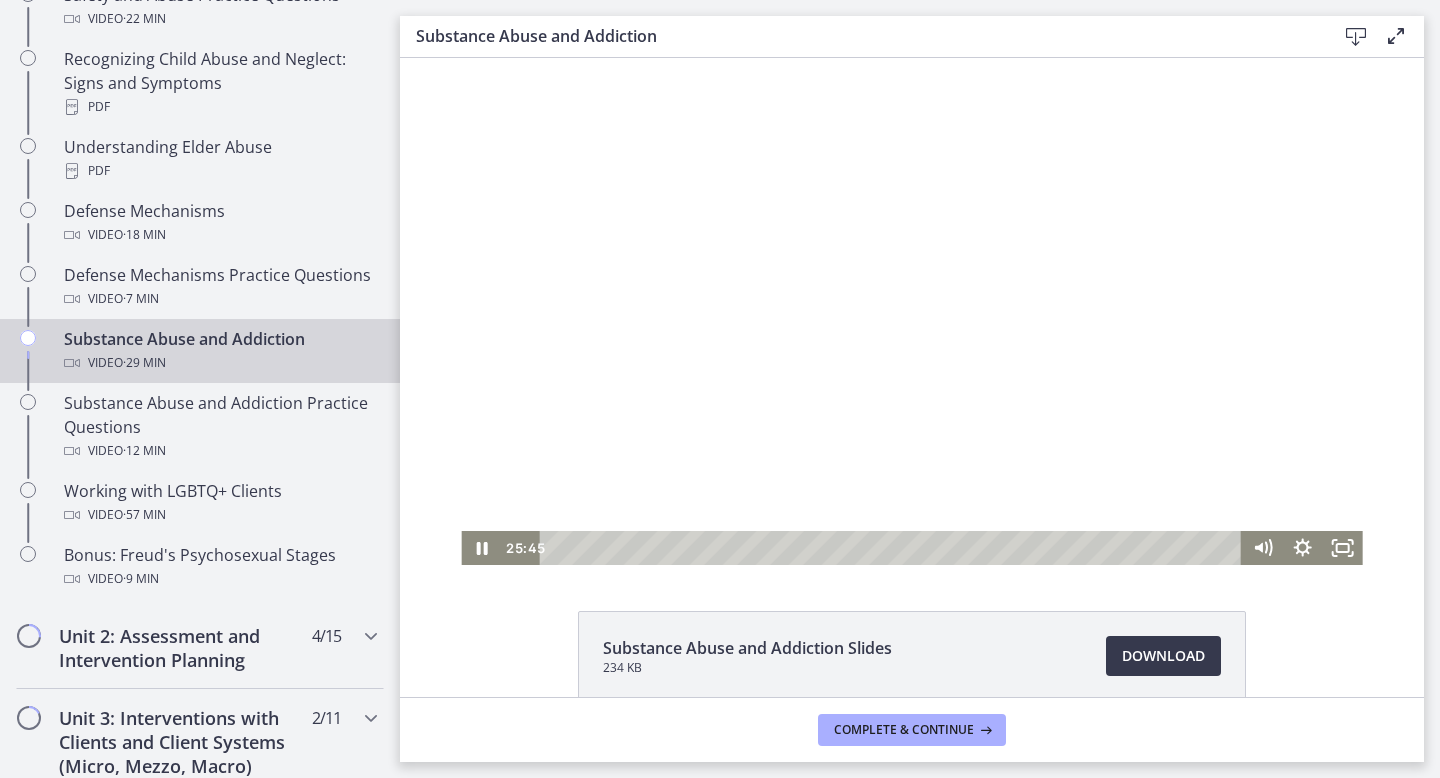 click at bounding box center (461, 58) 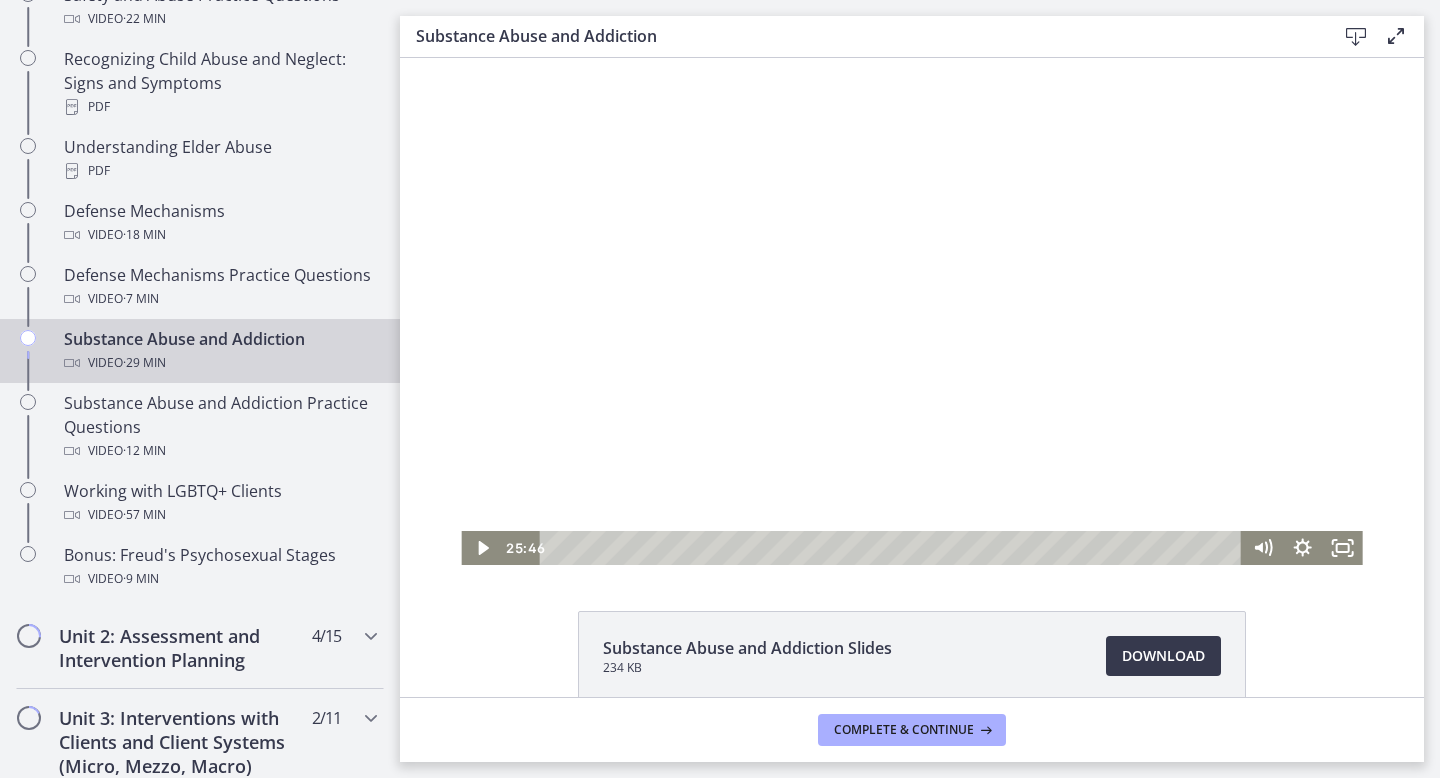 click at bounding box center (461, 58) 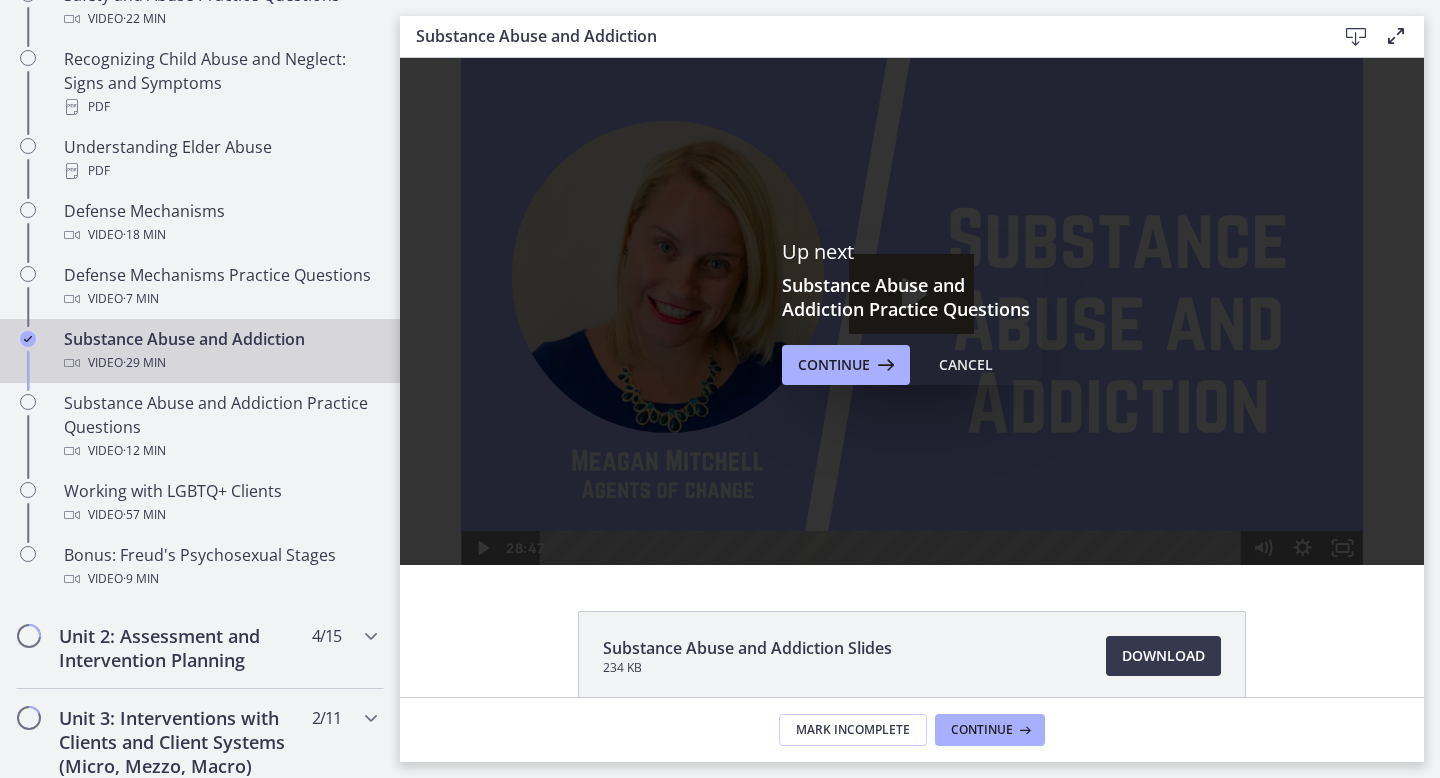 scroll, scrollTop: 0, scrollLeft: 0, axis: both 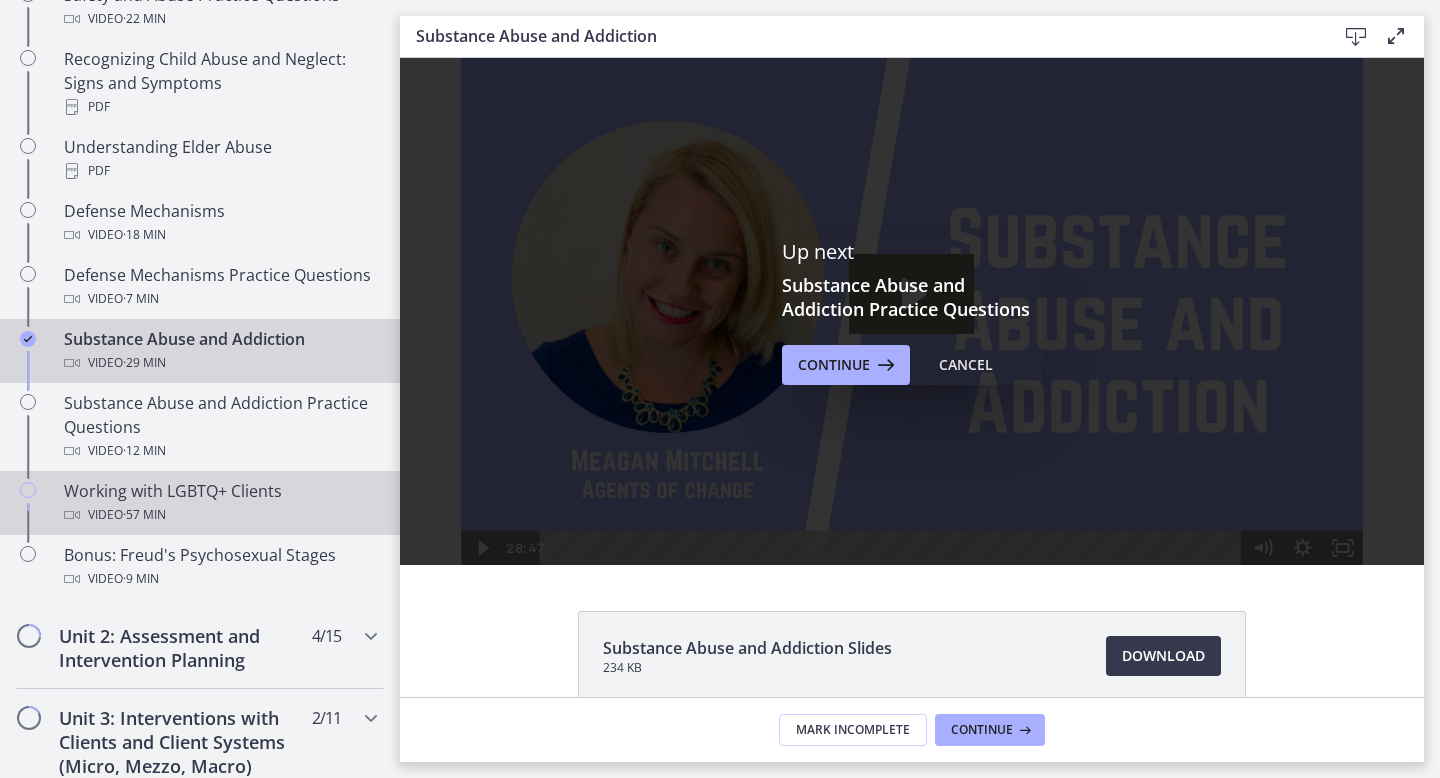 click on "Working with LGBTQ+ Clients
Video
·  57 min" at bounding box center (220, 503) 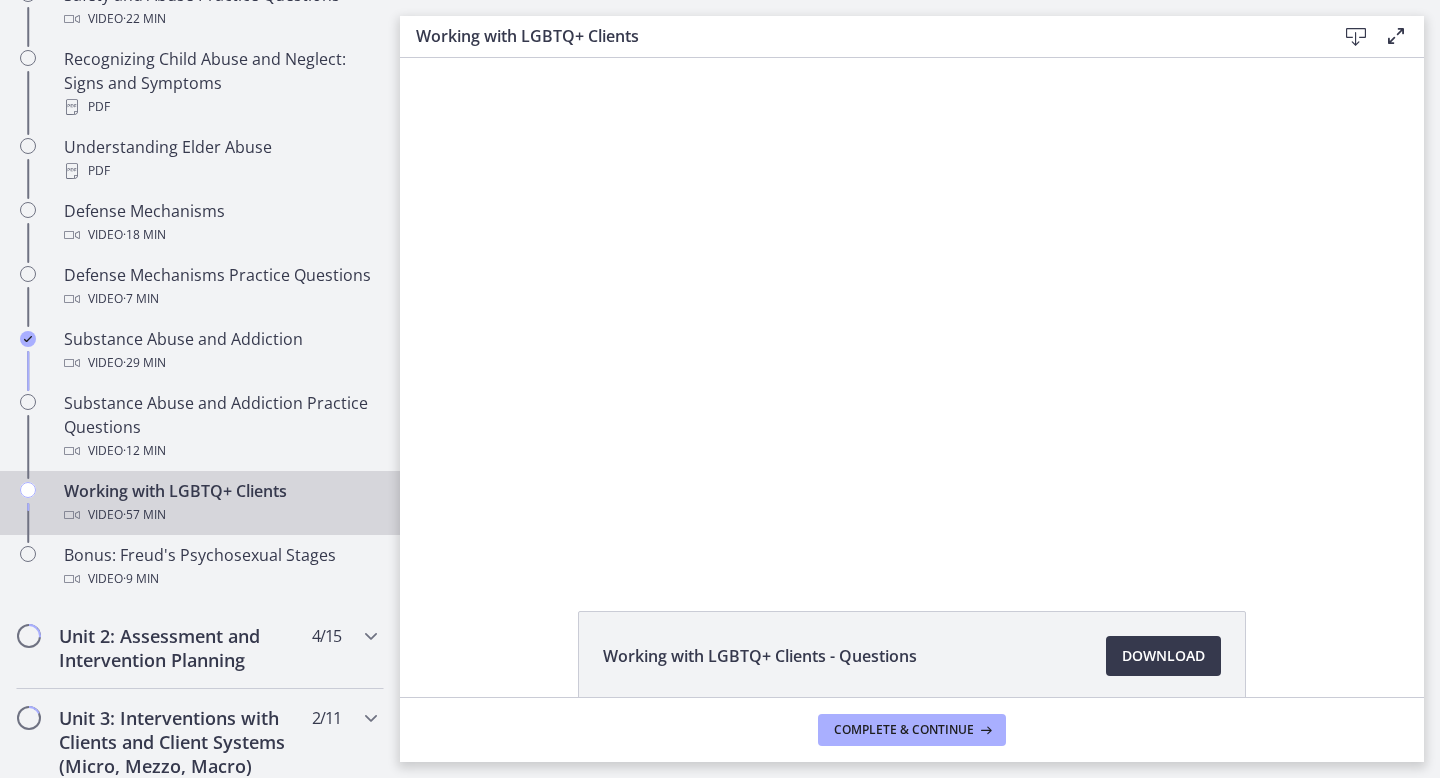 scroll, scrollTop: 0, scrollLeft: 0, axis: both 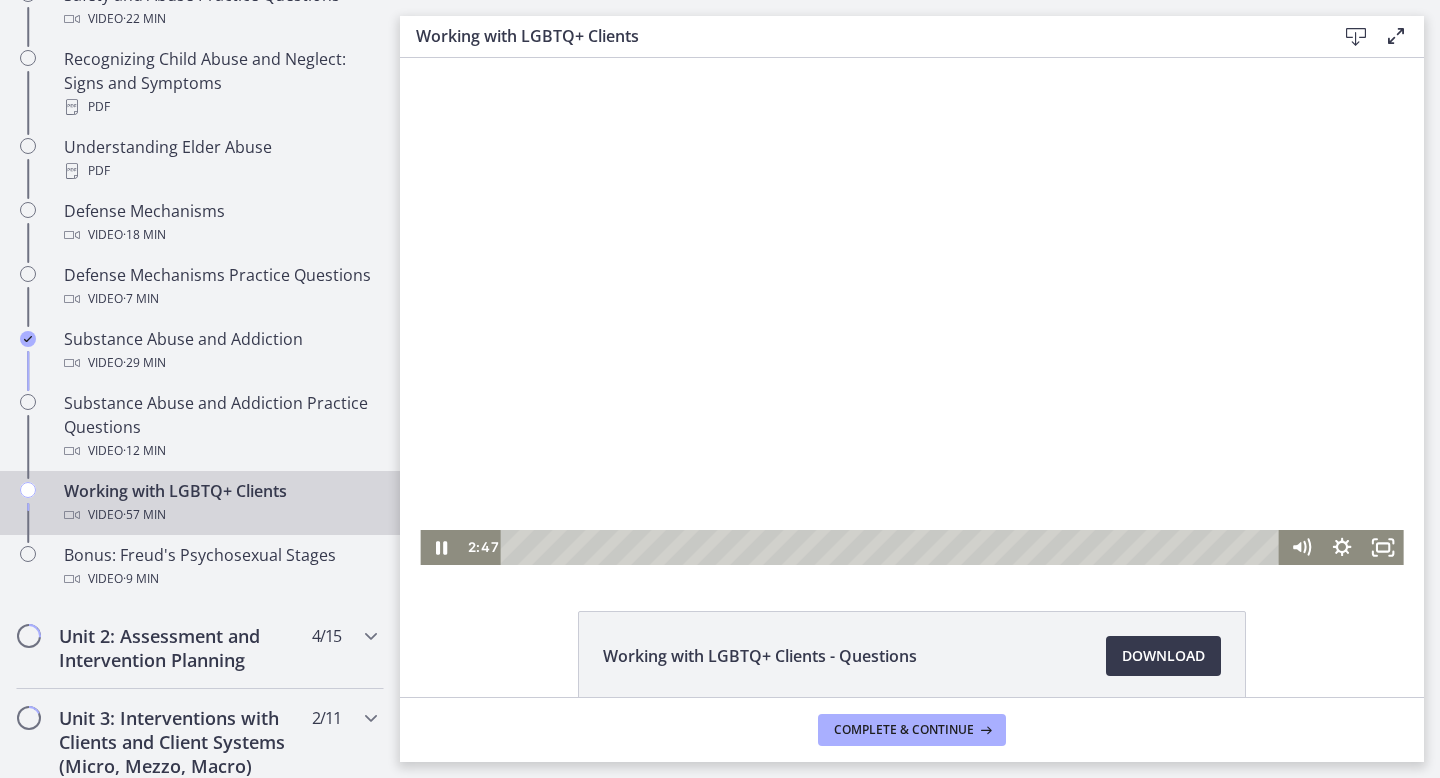 click at bounding box center [911, 311] 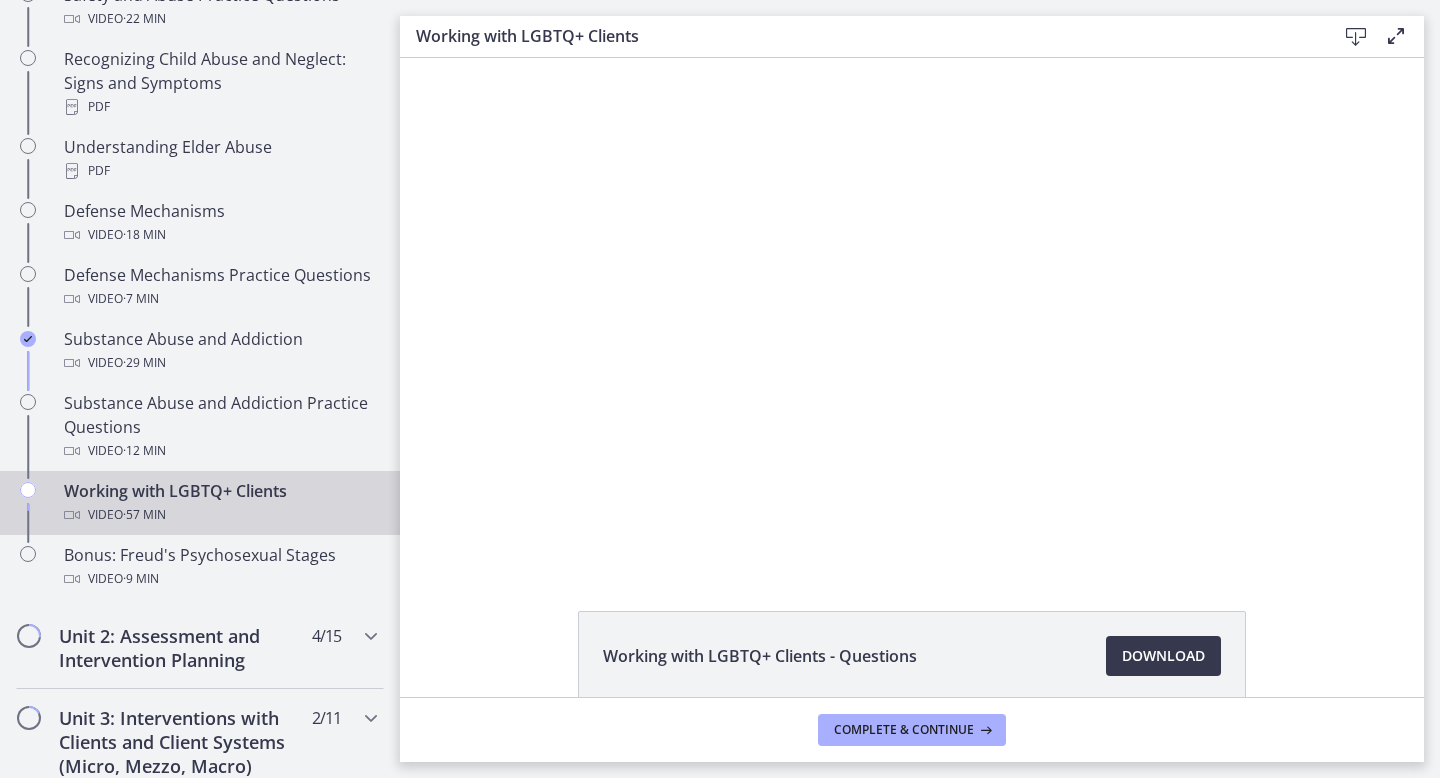 type 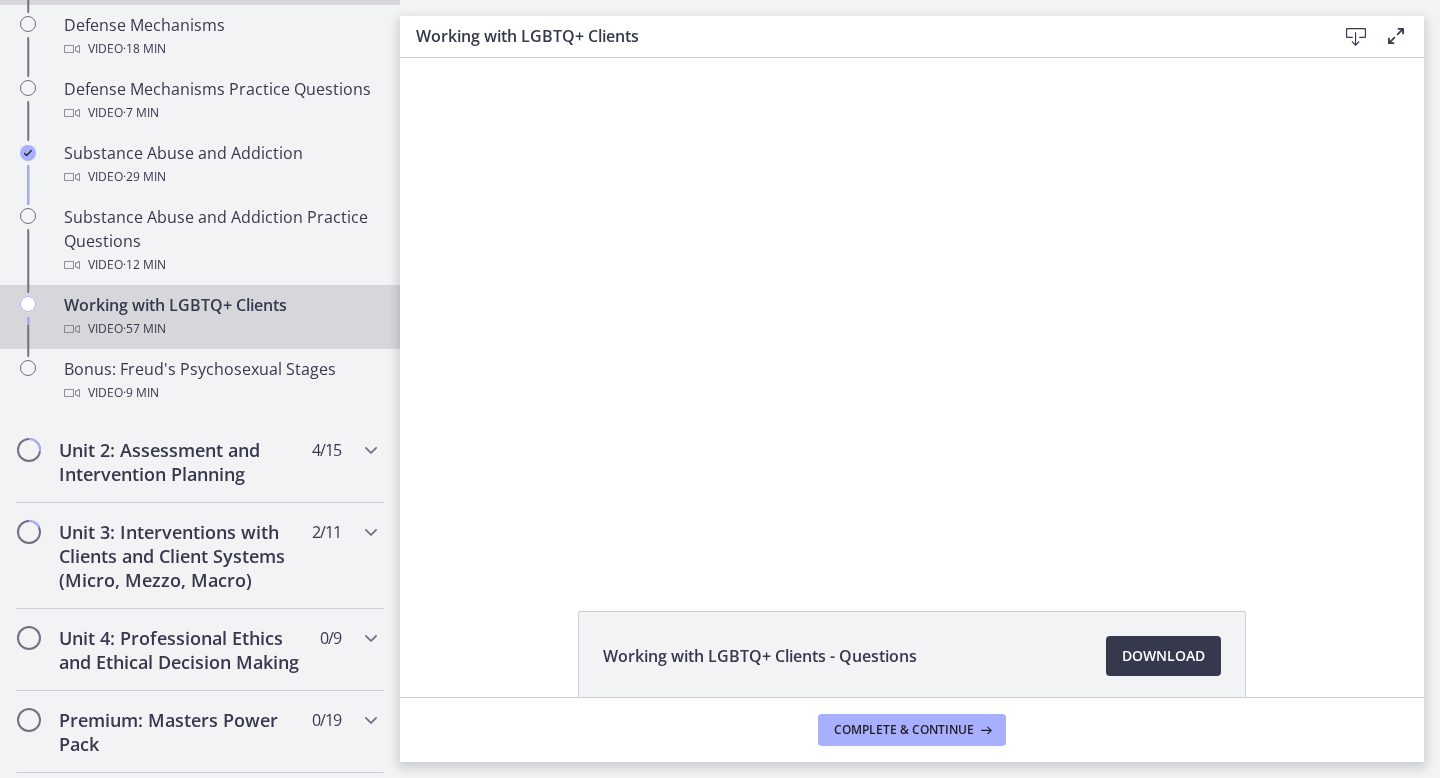 scroll, scrollTop: 1225, scrollLeft: 0, axis: vertical 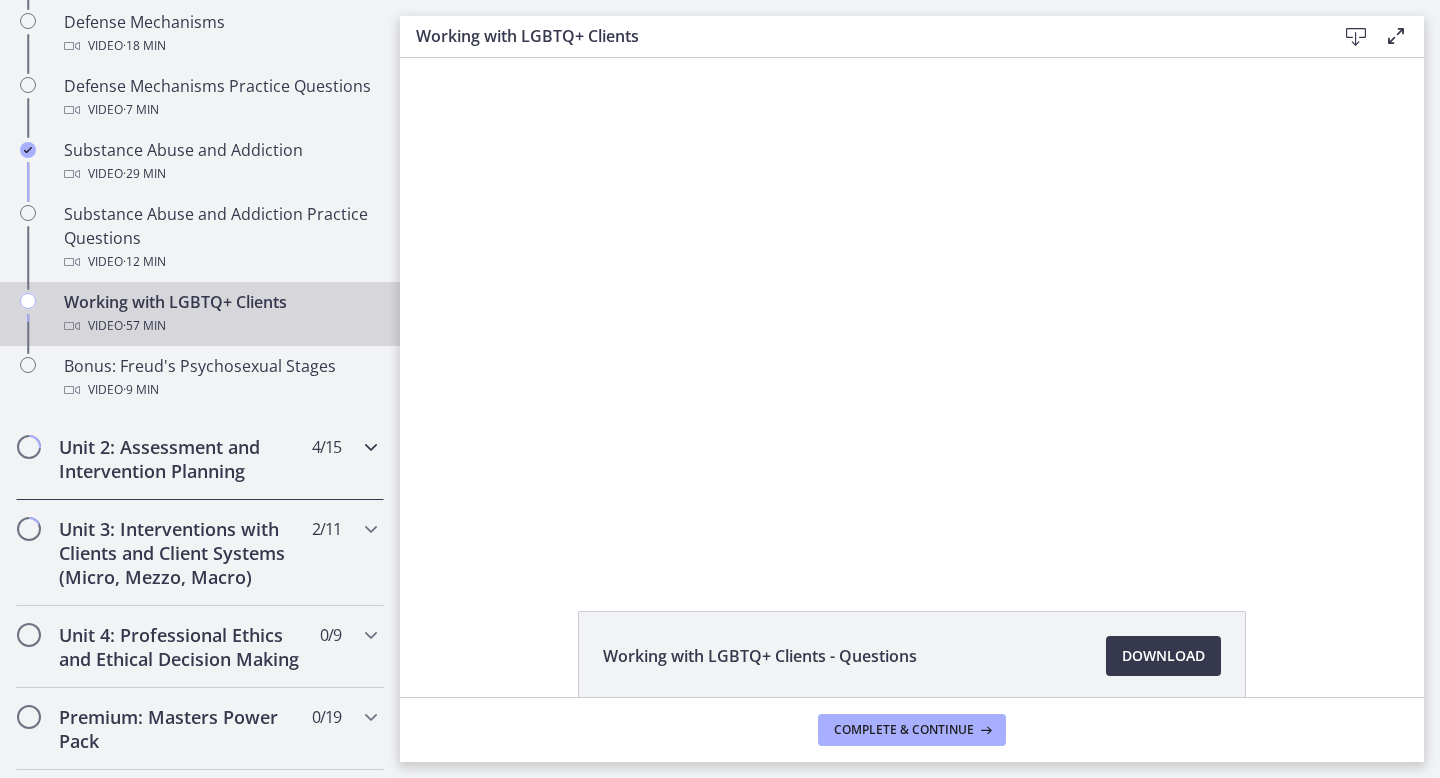 click on "Unit 2: Assessment and Intervention Planning
4  /  15
Completed" at bounding box center (200, 459) 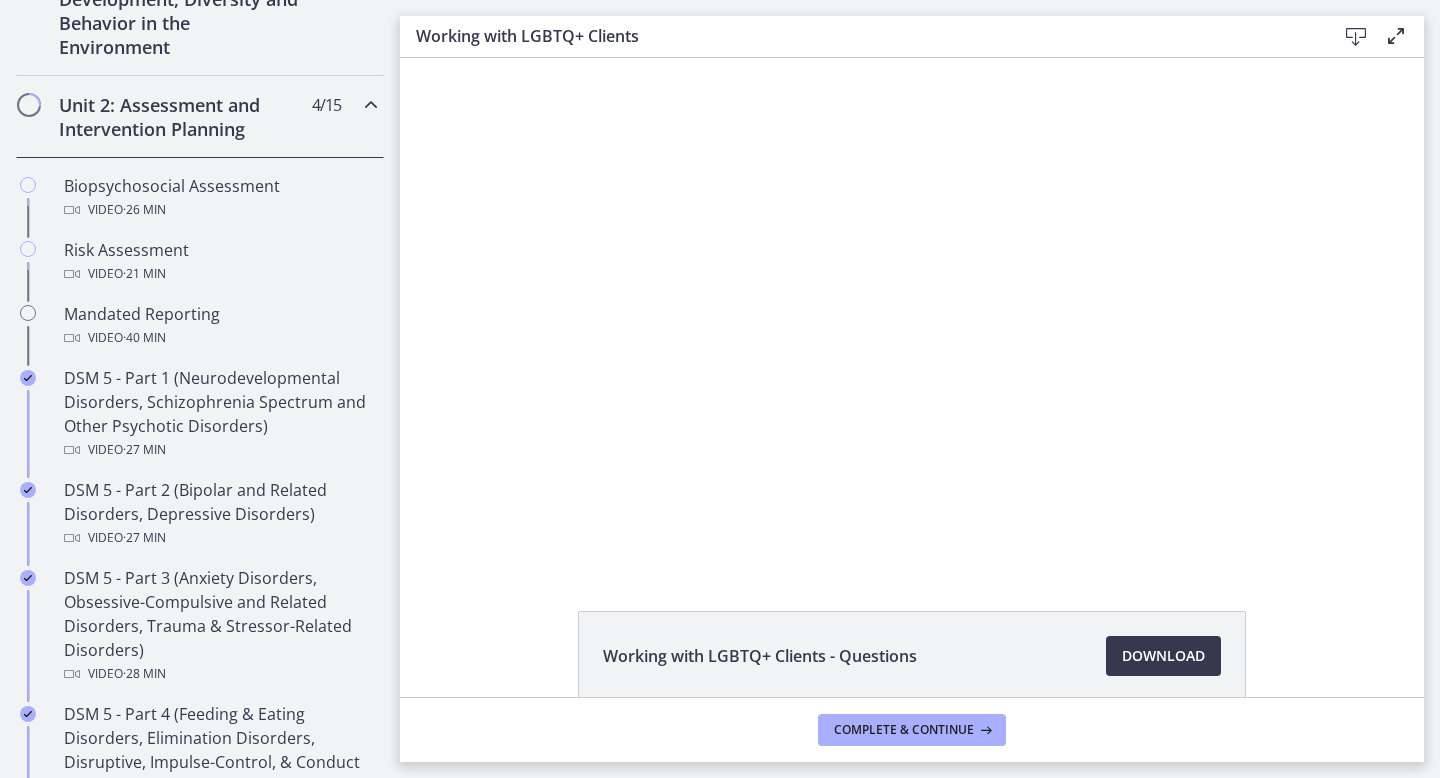 scroll, scrollTop: 617, scrollLeft: 0, axis: vertical 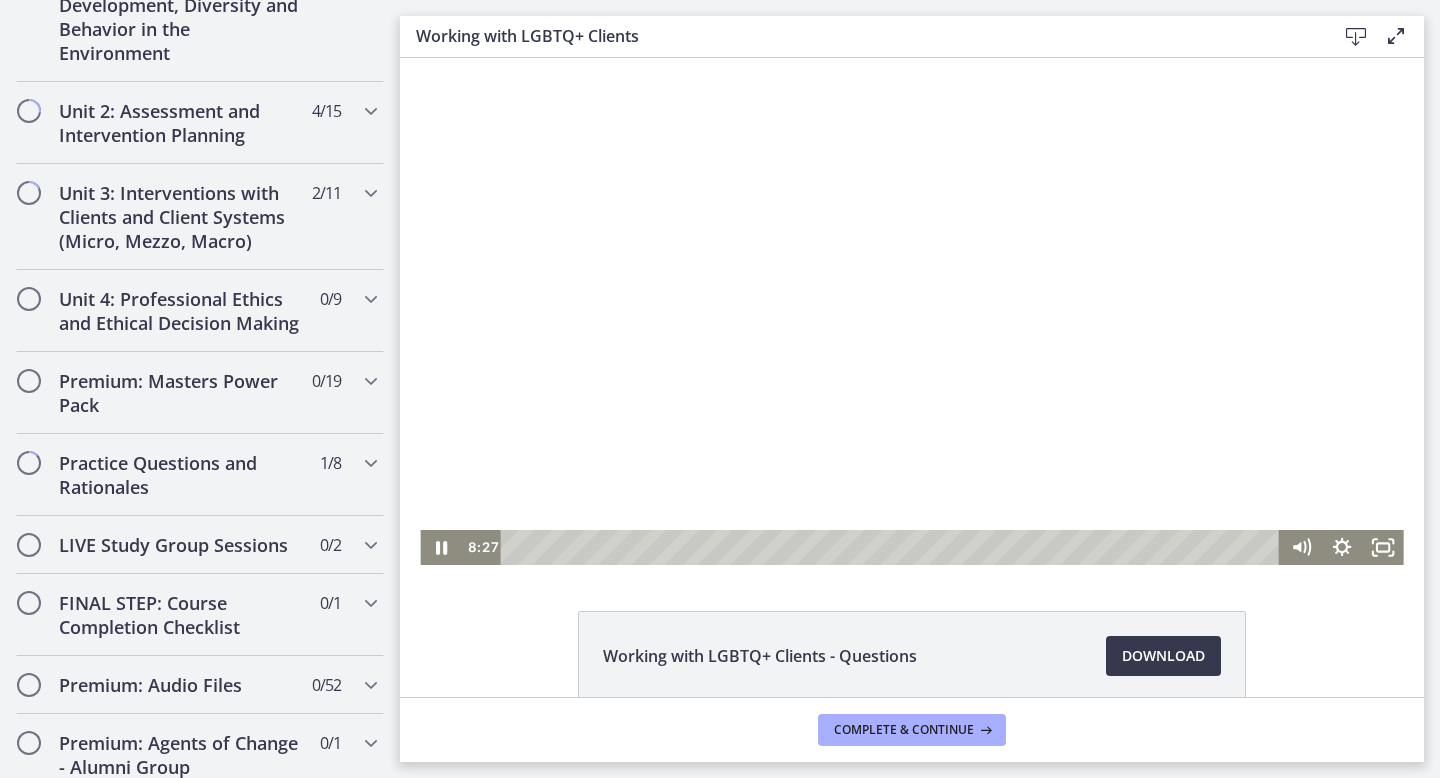 click at bounding box center [911, 311] 